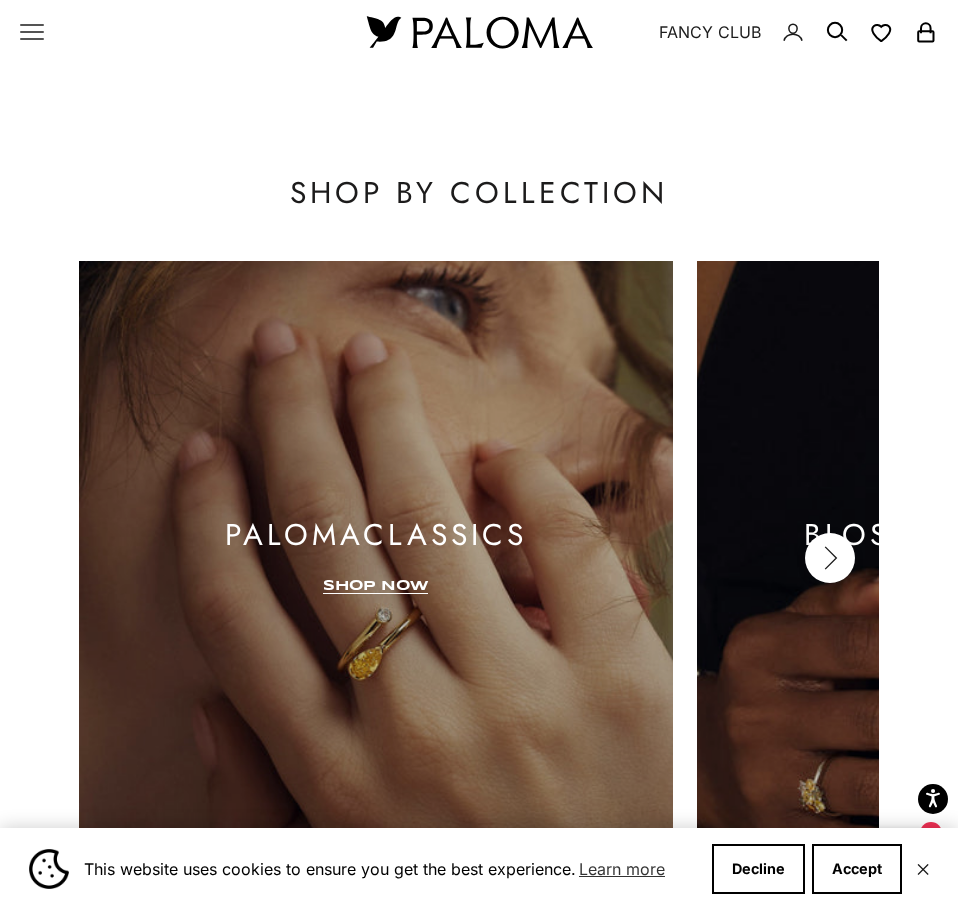 scroll, scrollTop: 1895, scrollLeft: 0, axis: vertical 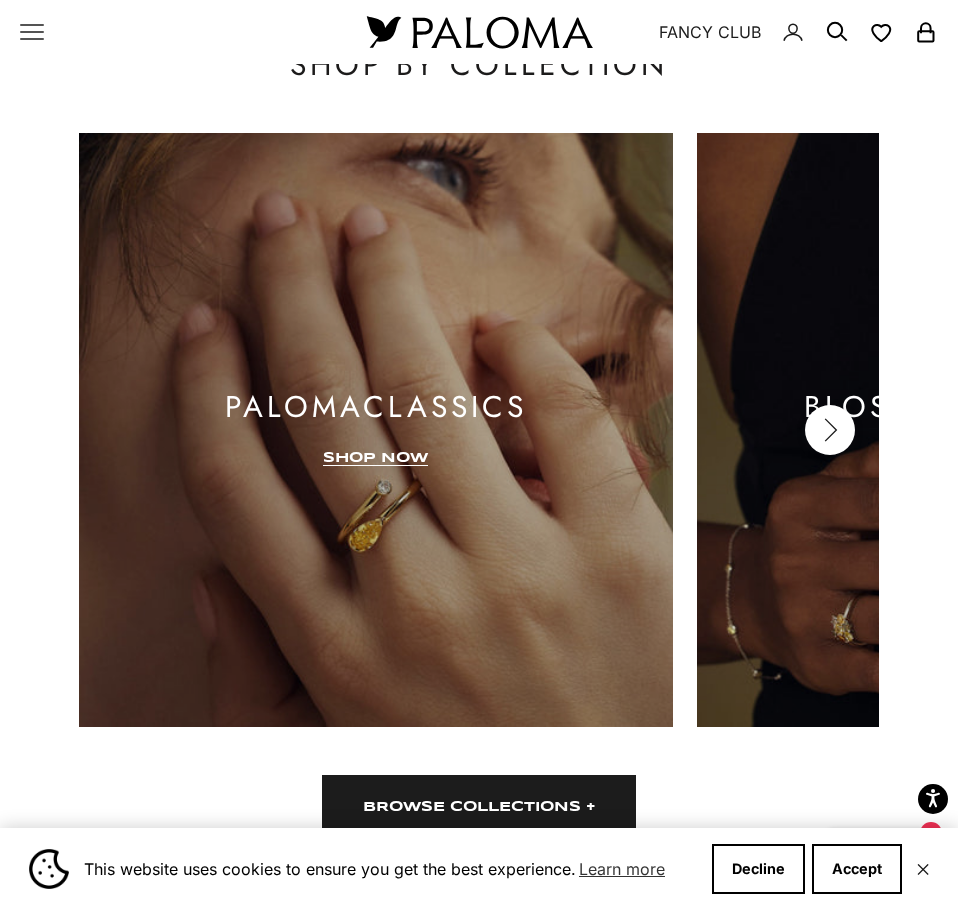 click on "Next" at bounding box center [830, 430] 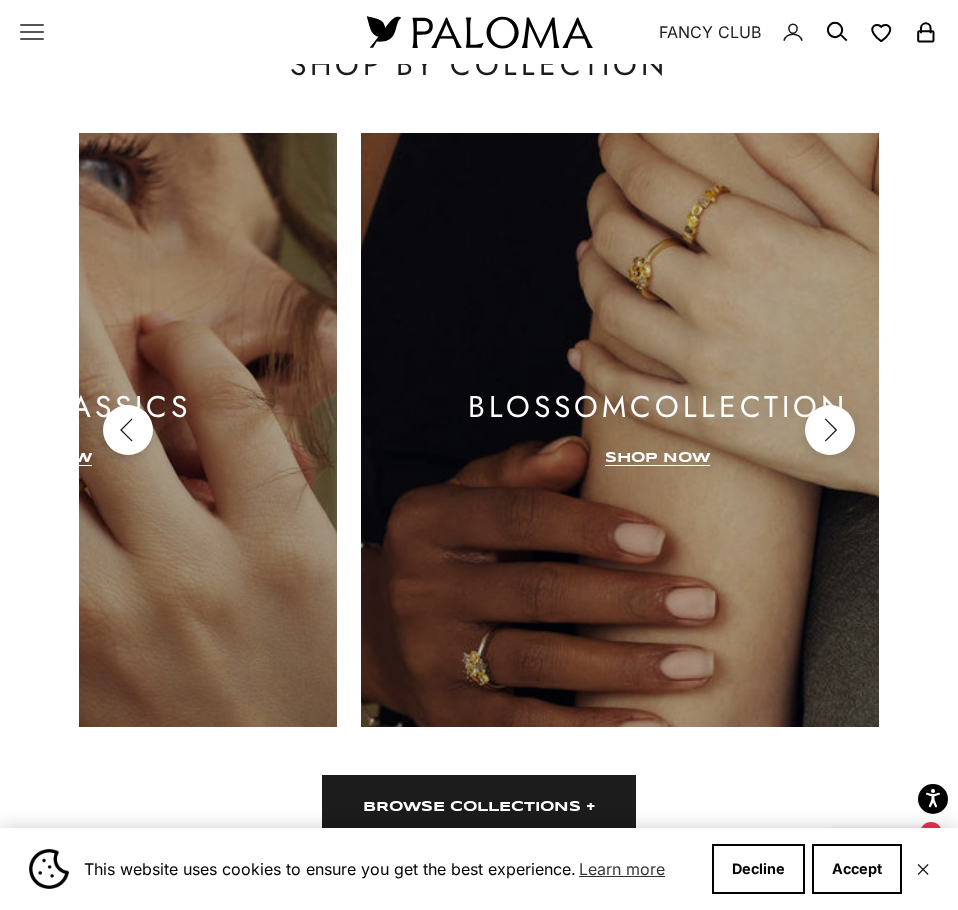 scroll, scrollTop: 0, scrollLeft: 430, axis: horizontal 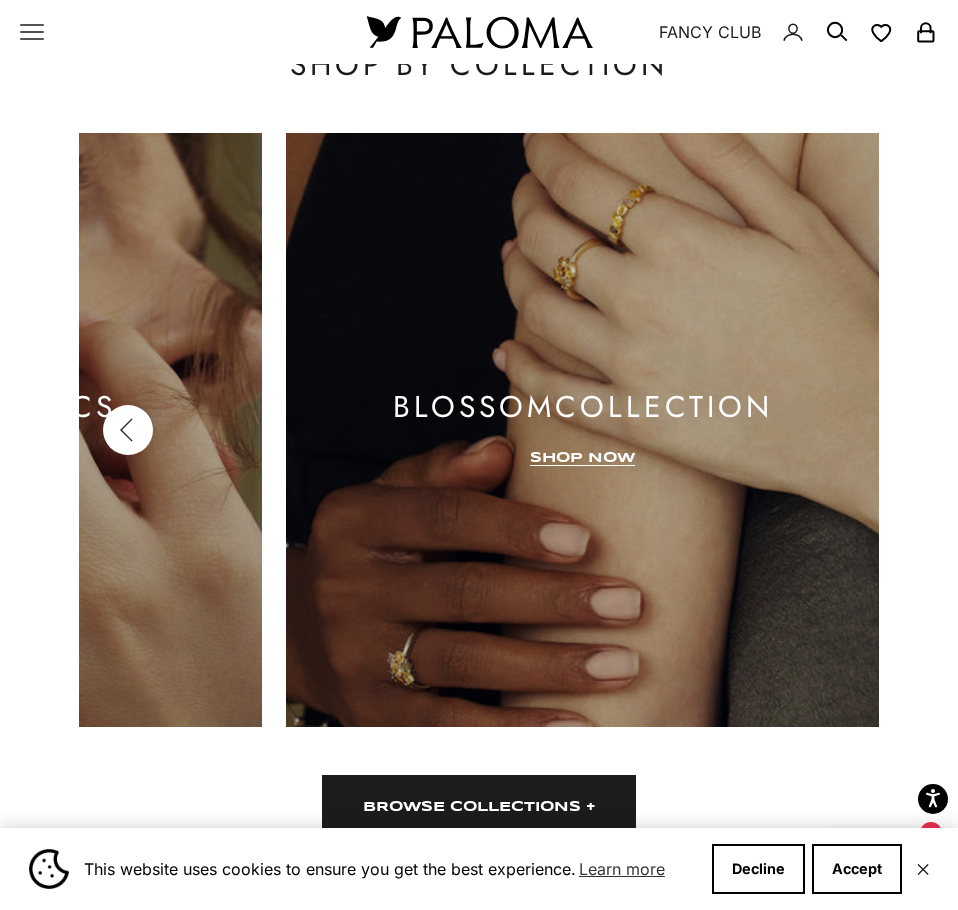 click on "Blossom  Collection" at bounding box center [583, 407] 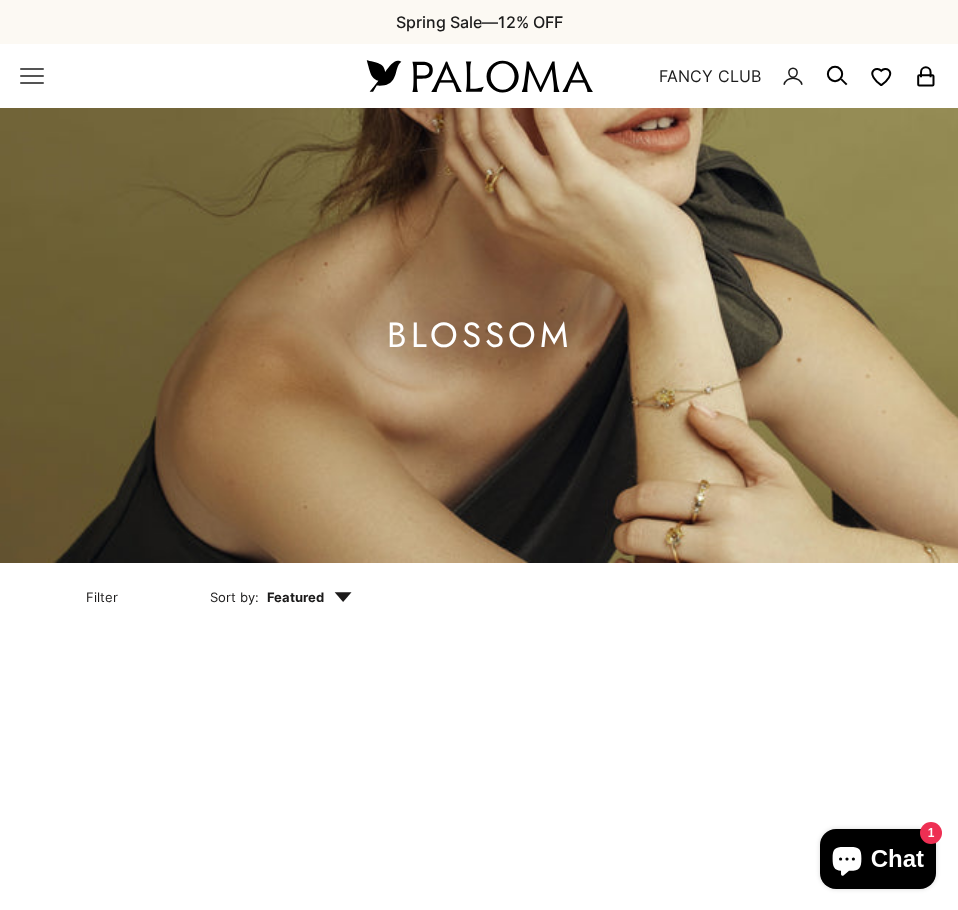 scroll, scrollTop: 0, scrollLeft: 0, axis: both 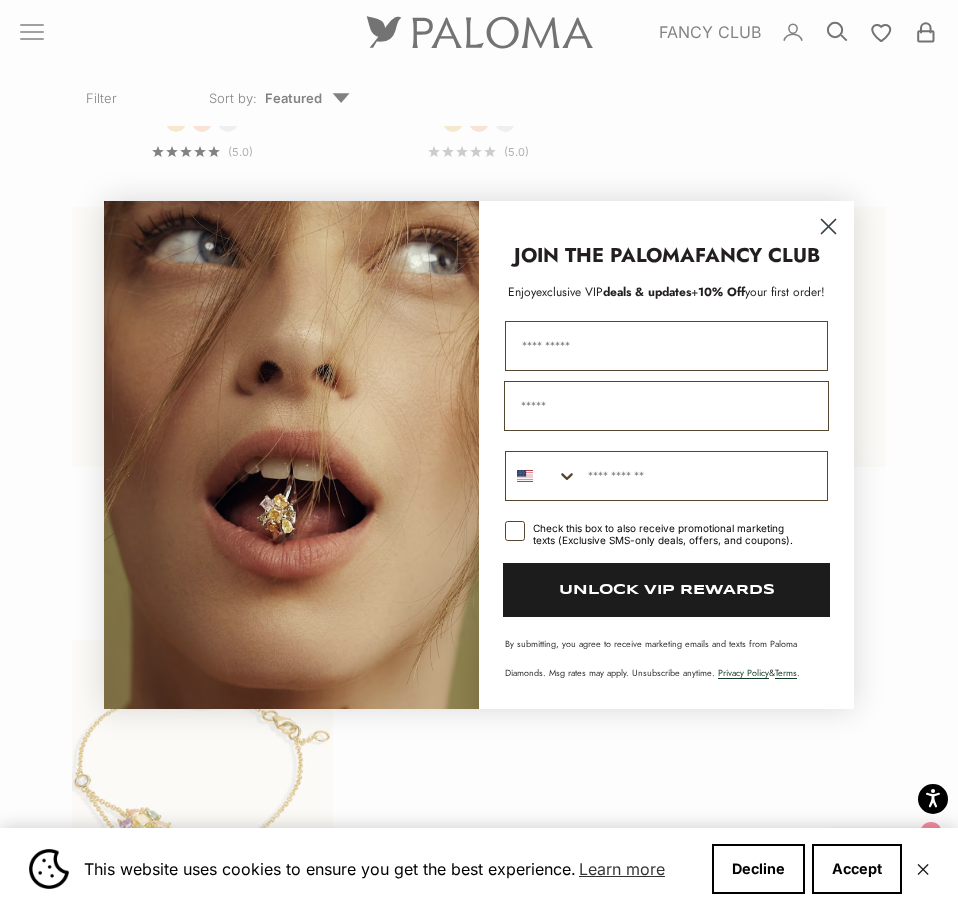 click 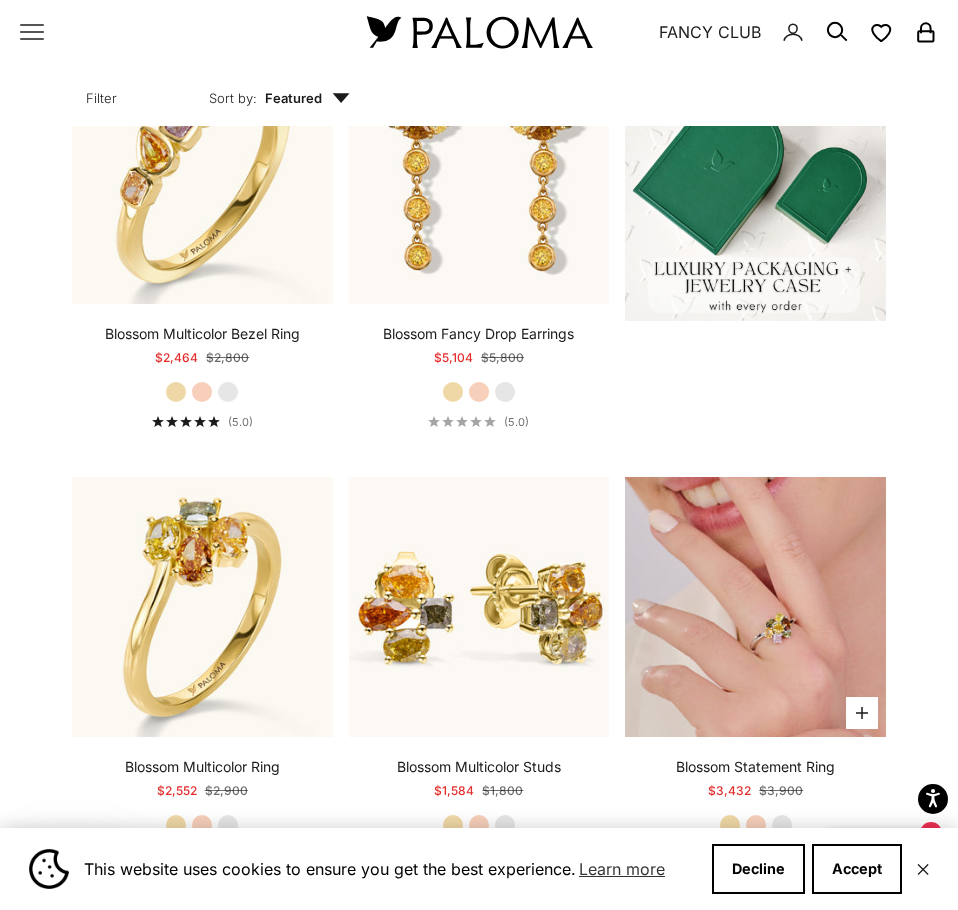 scroll, scrollTop: 600, scrollLeft: 0, axis: vertical 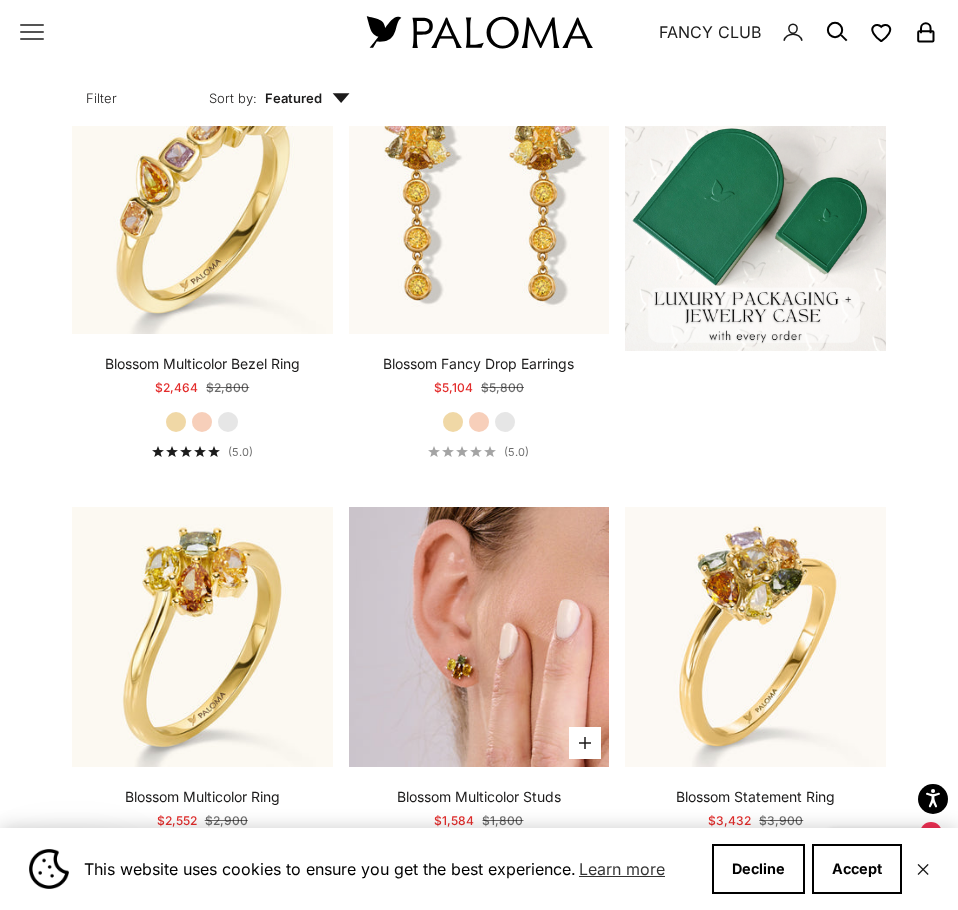 click at bounding box center [479, 637] 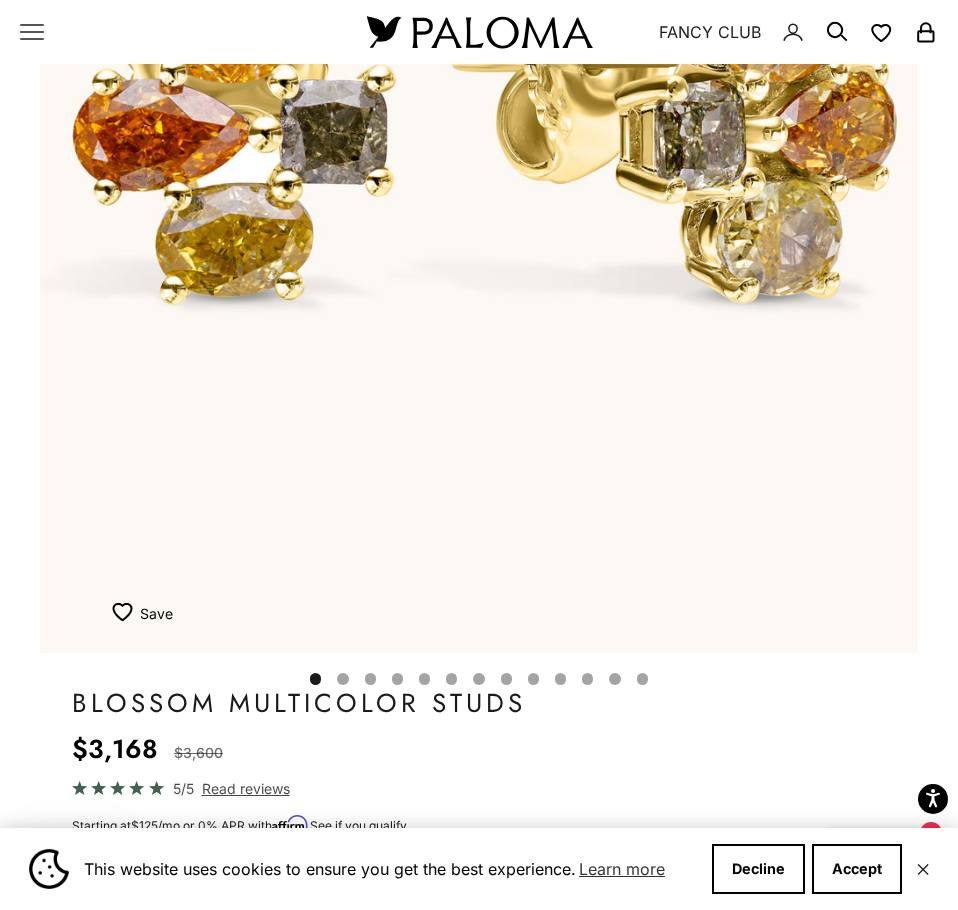 scroll, scrollTop: 600, scrollLeft: 0, axis: vertical 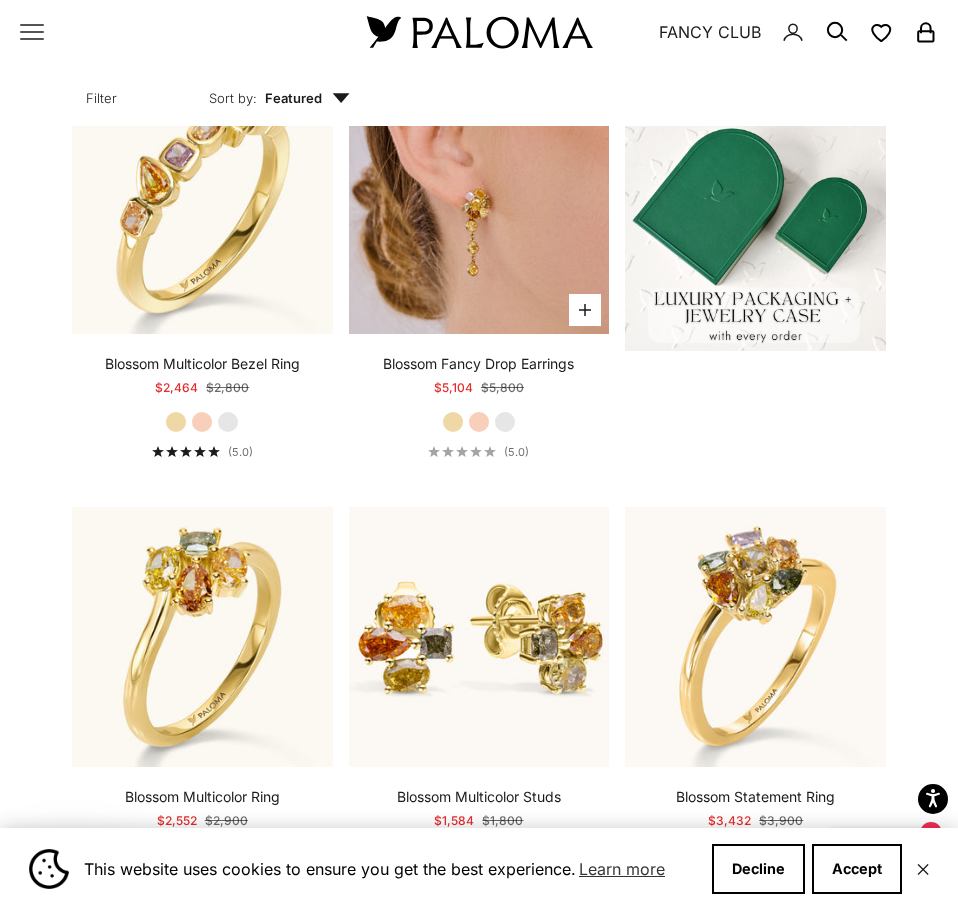 click at bounding box center [479, 203] 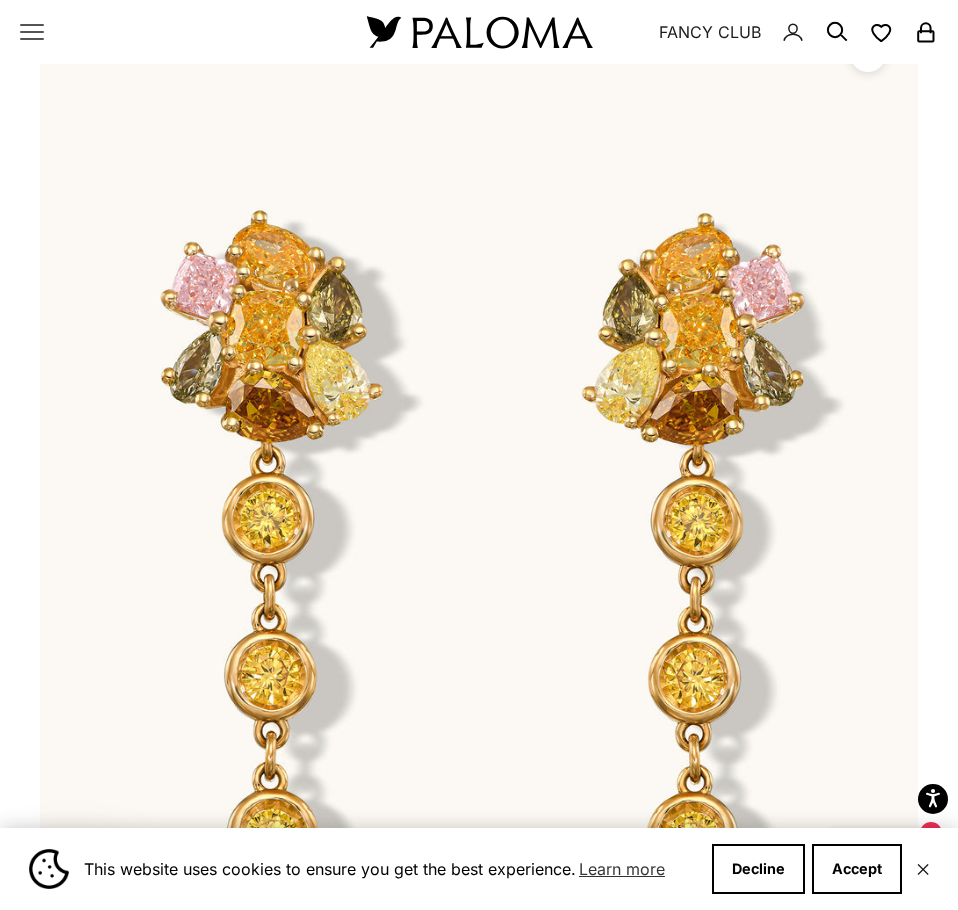 scroll, scrollTop: 0, scrollLeft: 0, axis: both 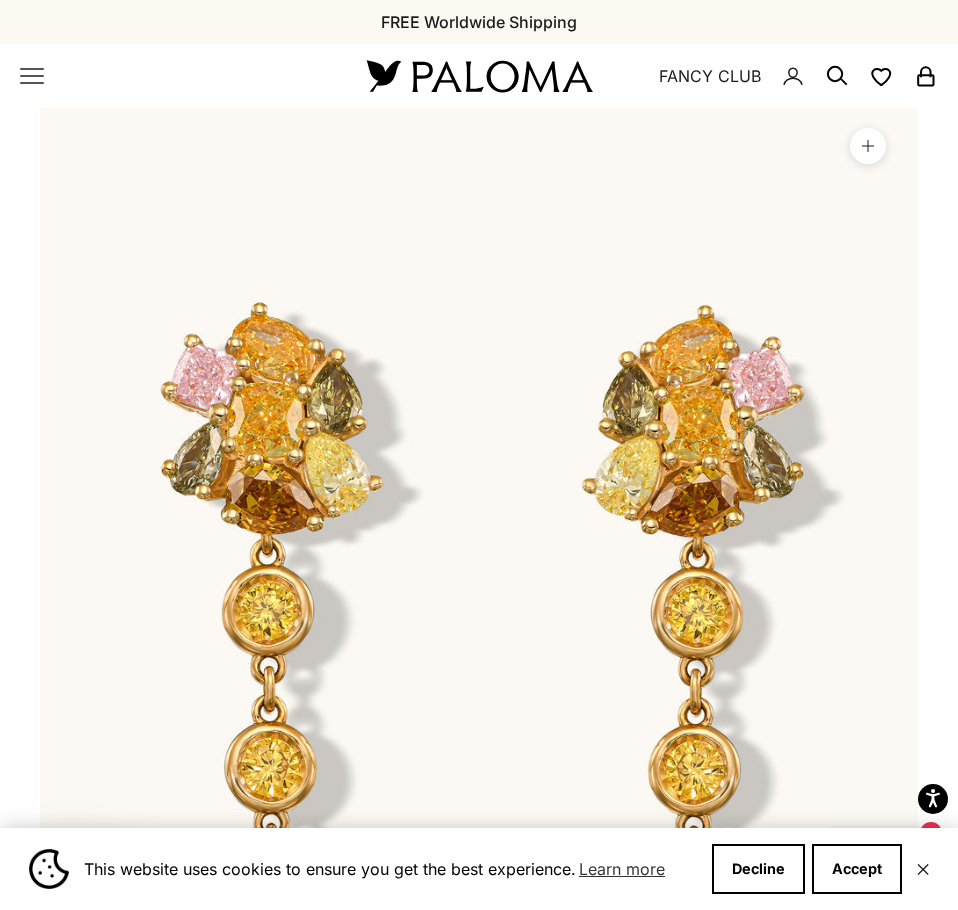 click 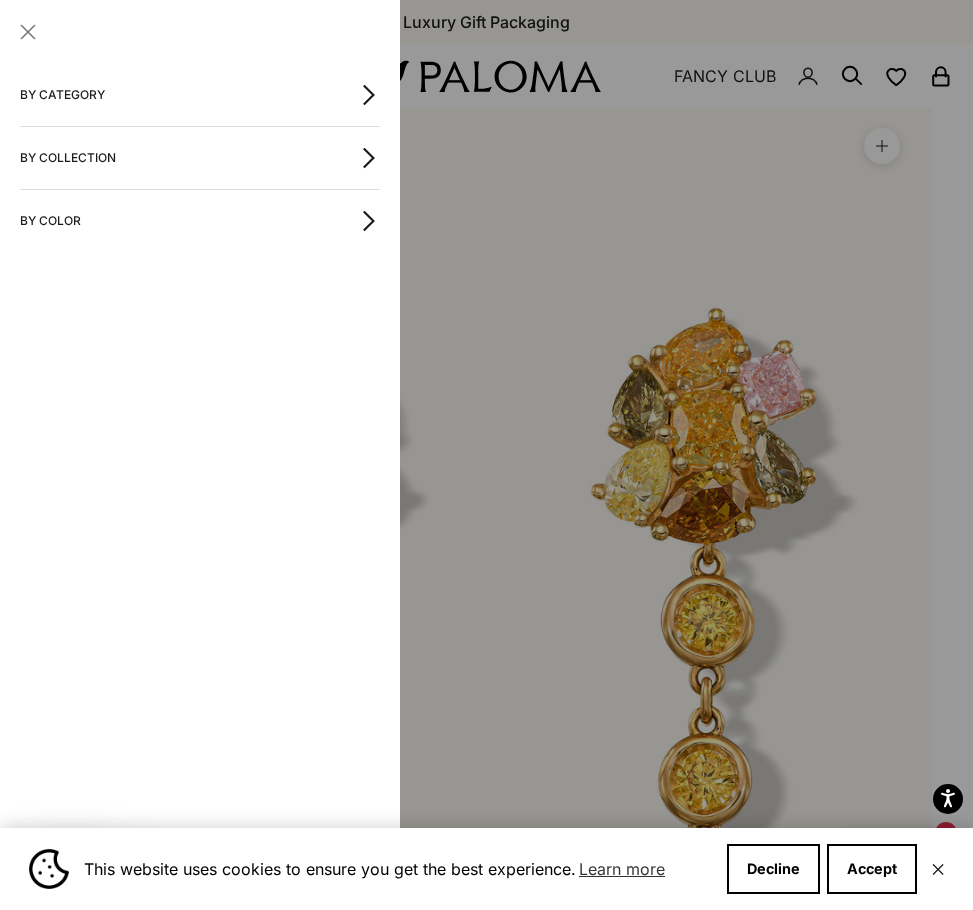click on "By Collection" at bounding box center [200, 158] 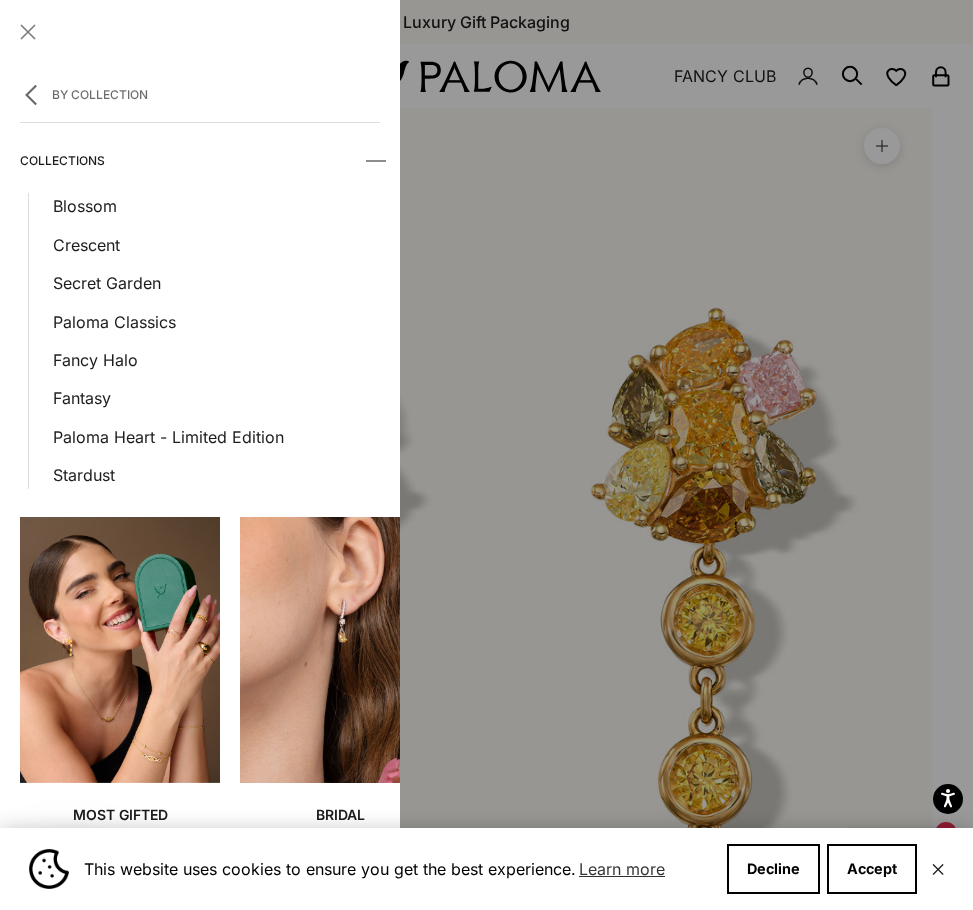 click at bounding box center [486, 455] 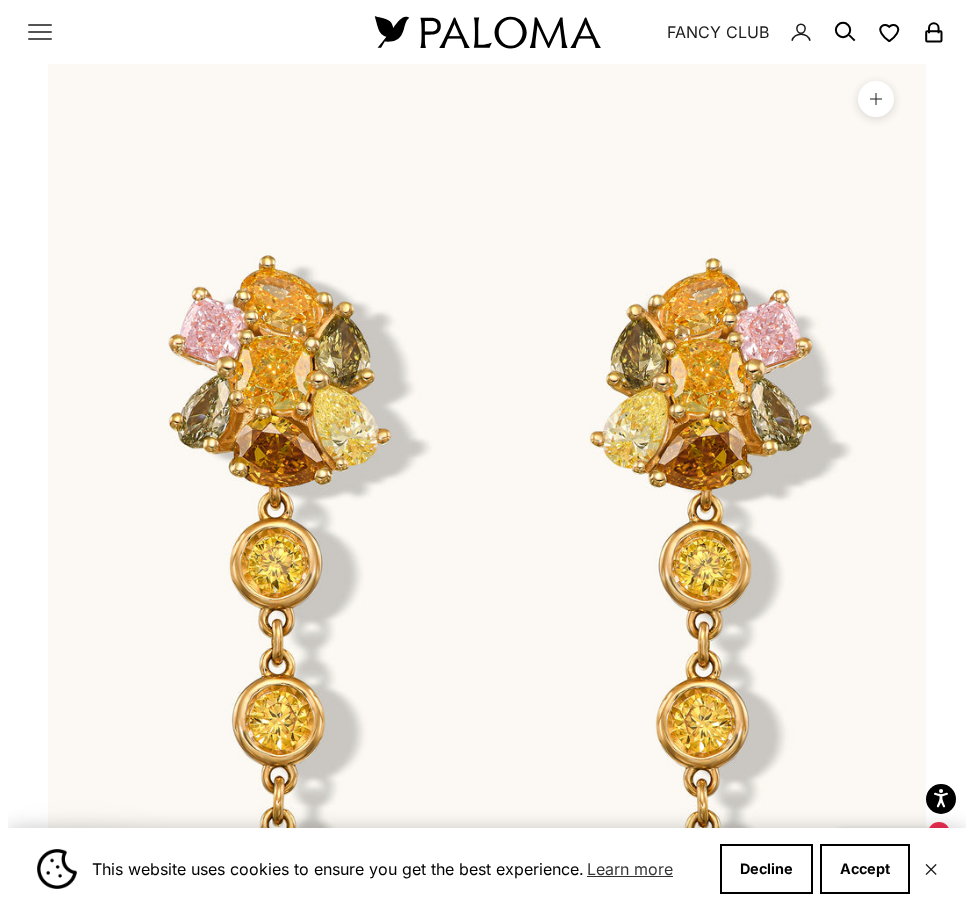 scroll, scrollTop: 0, scrollLeft: 0, axis: both 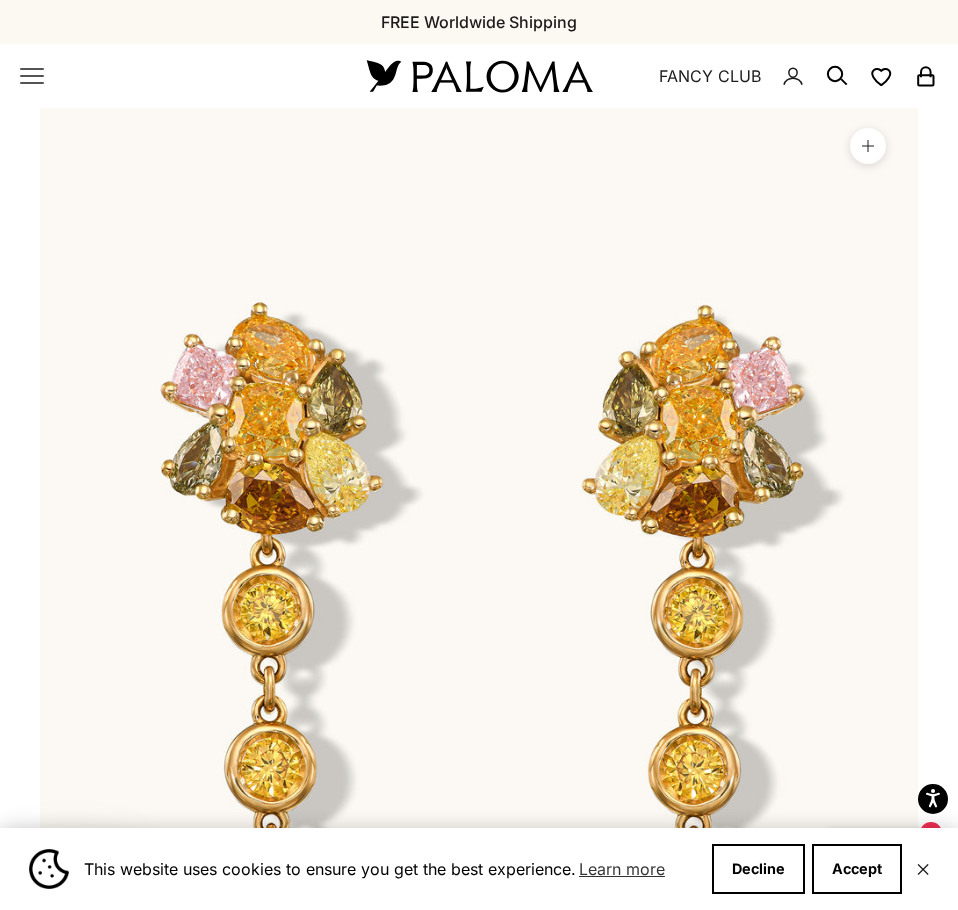 click on "Open navigation menu
Open search
By Category
Categories
Rings
Earrings
Necklaces
Bracelets
Piercings
Charms
Gift Card
Paloma High Jewelry
Best Sellers SHOP NOW Diamond Must Haves SHOP NOW
By Collection
Collections
Blossom
Crescent
Secret Garden
Paloma Classics
Fancy Halo
Fantasy" at bounding box center (169, 76) 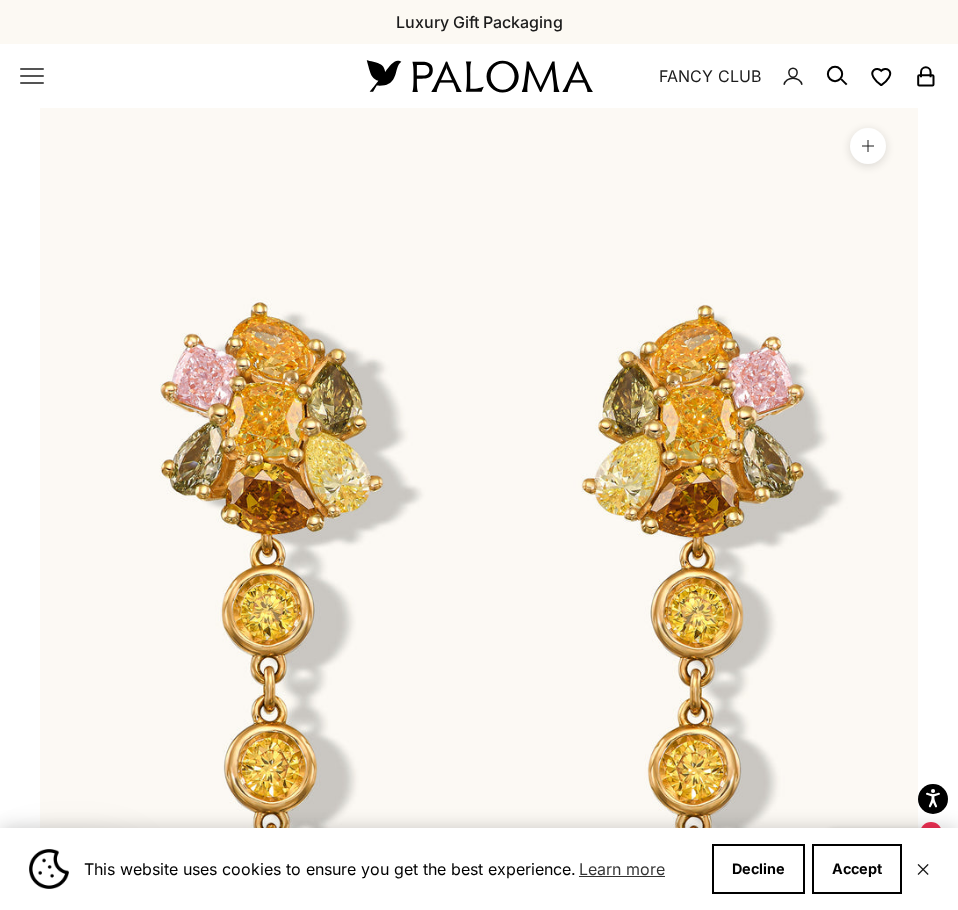 click 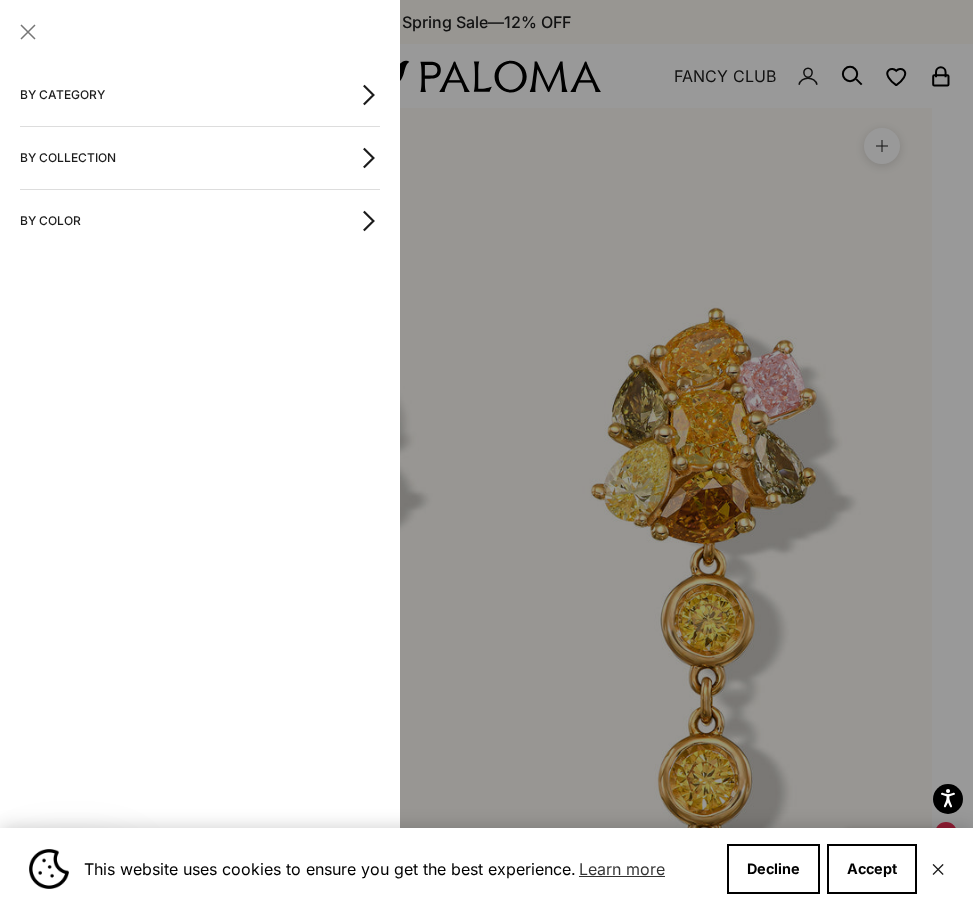 click on "By Category" at bounding box center [200, 95] 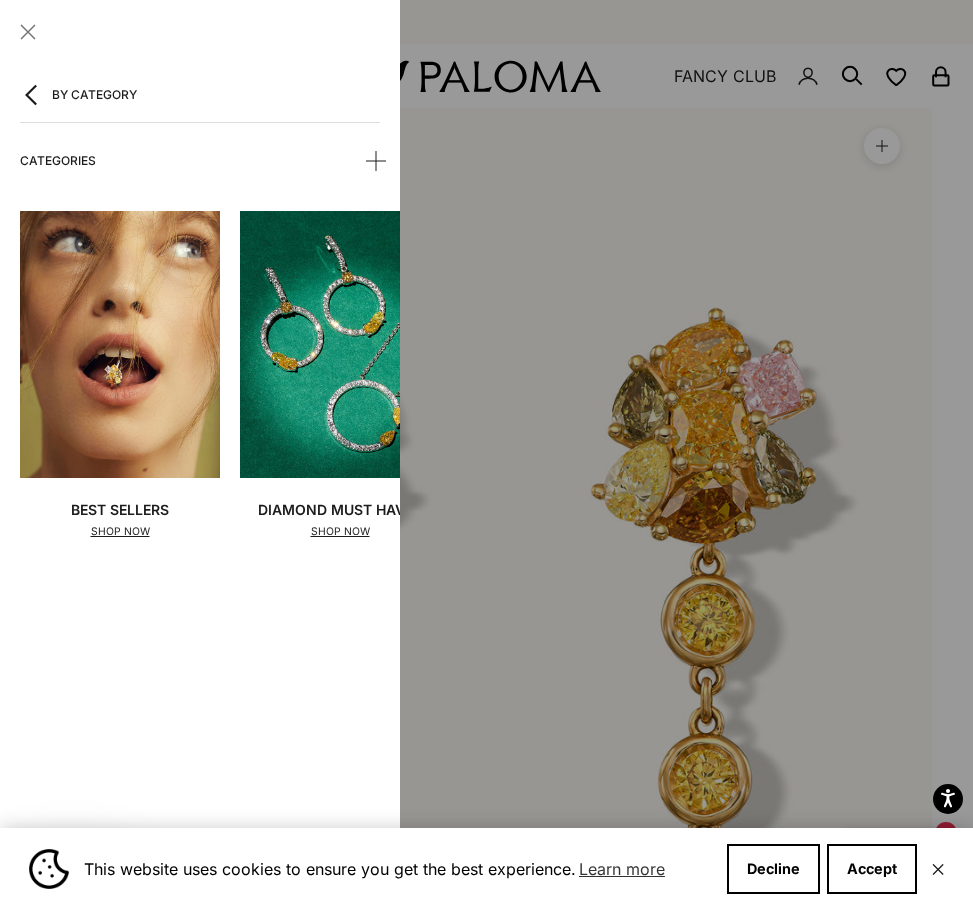 click 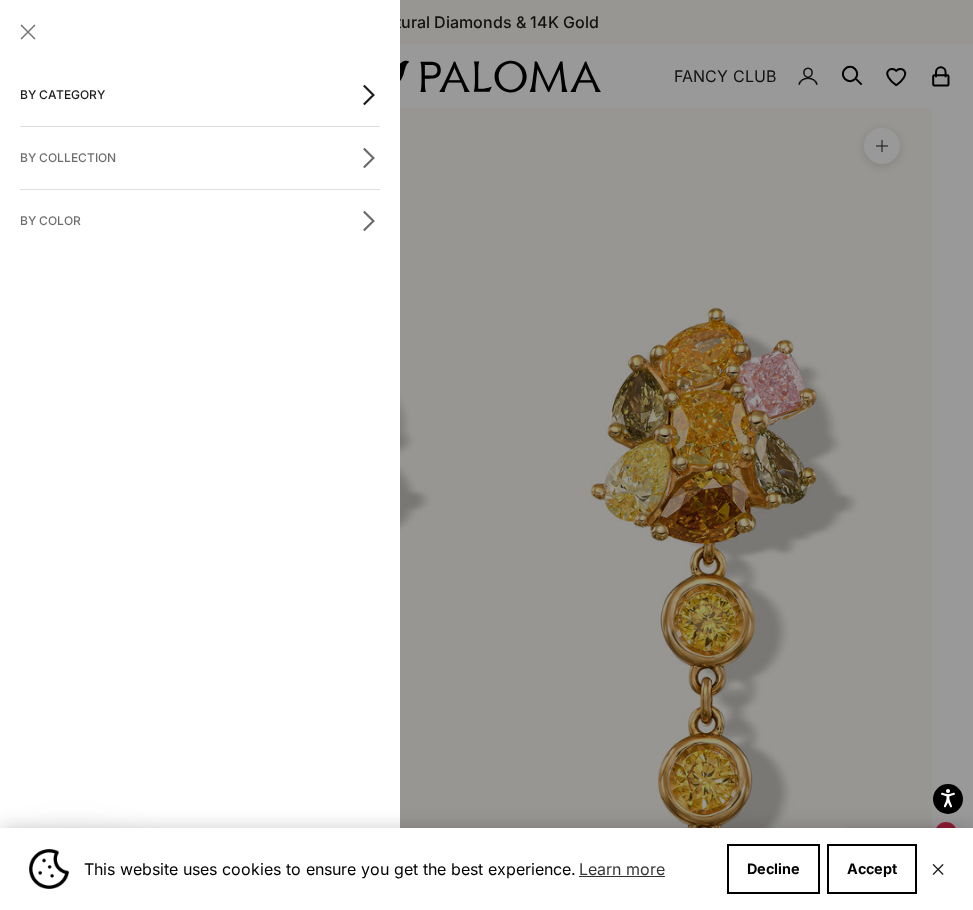 click on "By Category" at bounding box center (200, 95) 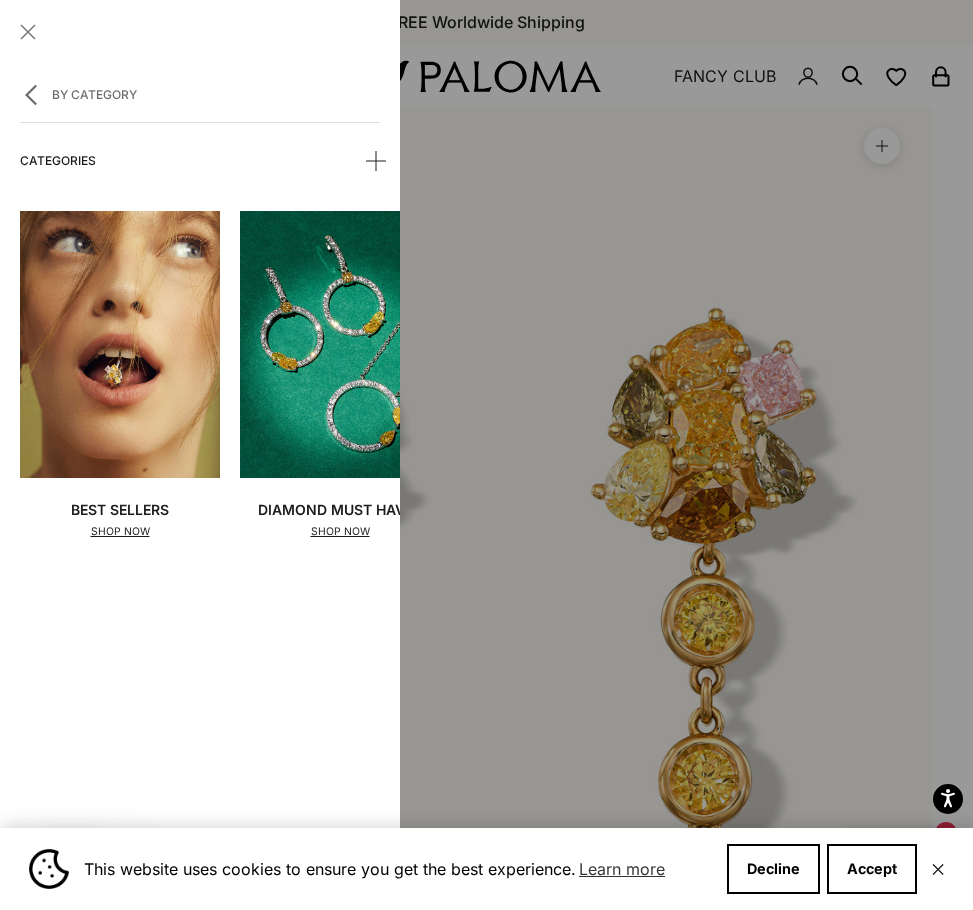 click at bounding box center (120, 344) 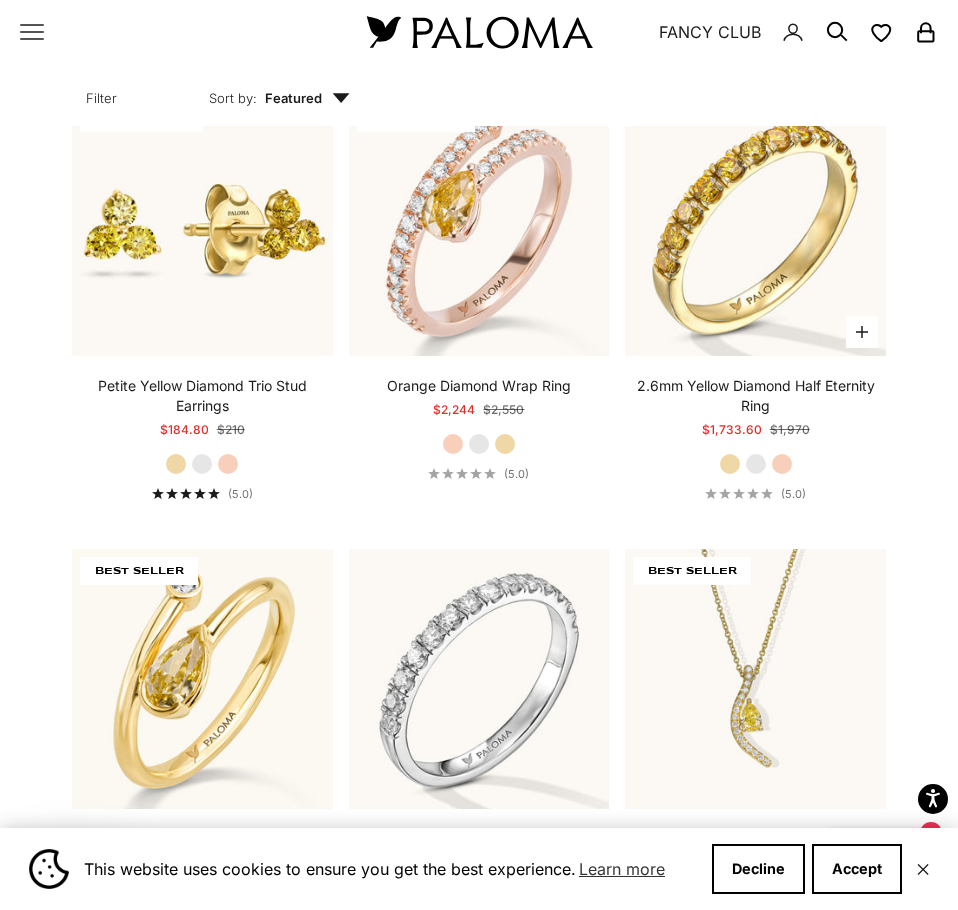 scroll, scrollTop: 1000, scrollLeft: 0, axis: vertical 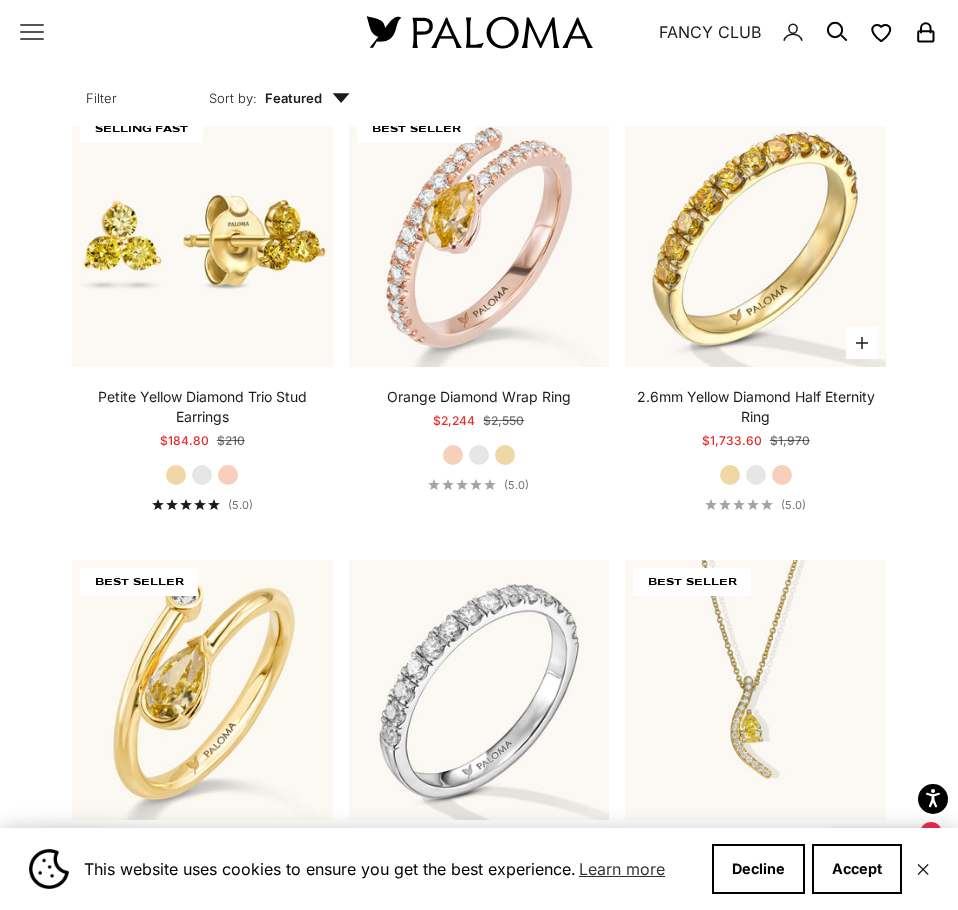 click on "White Gold" at bounding box center (756, 475) 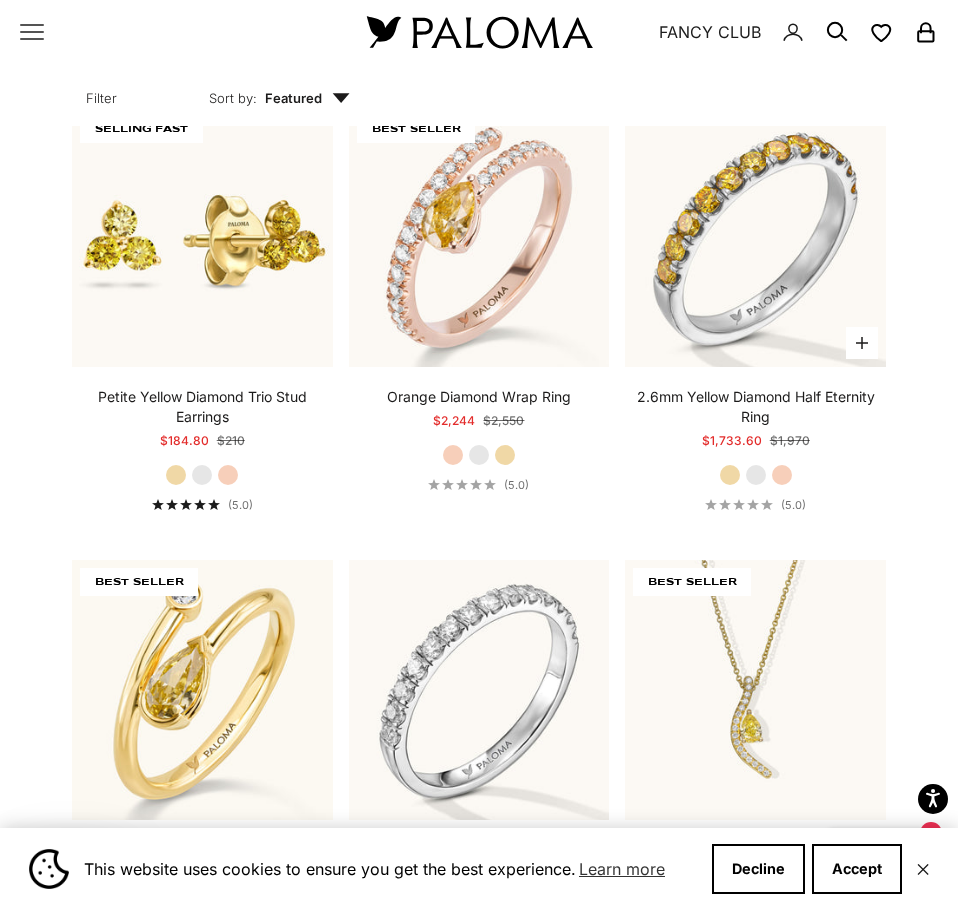 click on "Rose Gold" at bounding box center (782, 475) 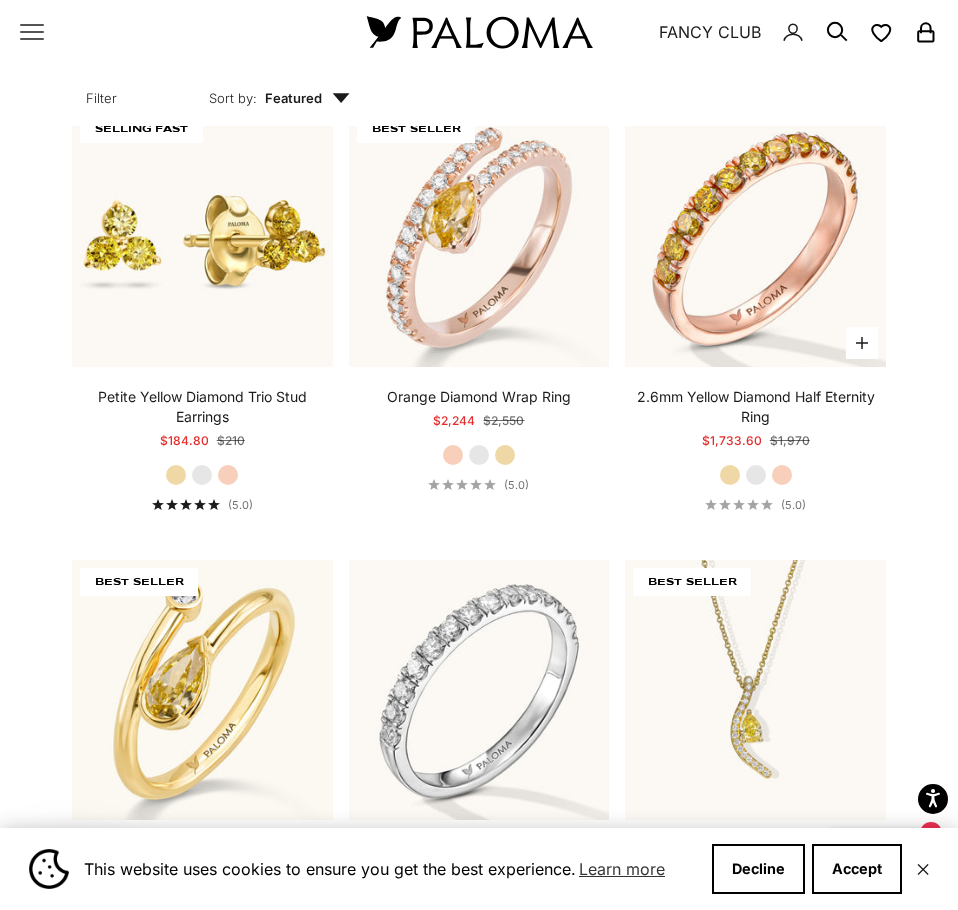 click on "White Gold" at bounding box center (756, 475) 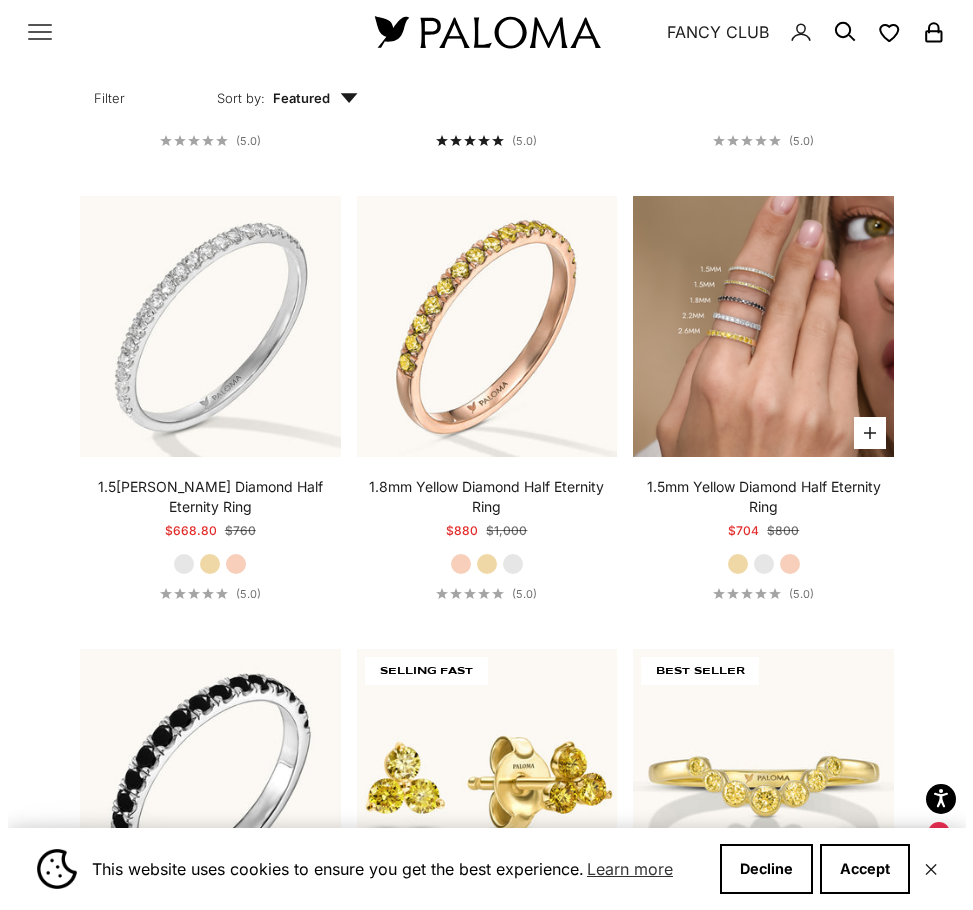 scroll, scrollTop: 7100, scrollLeft: 0, axis: vertical 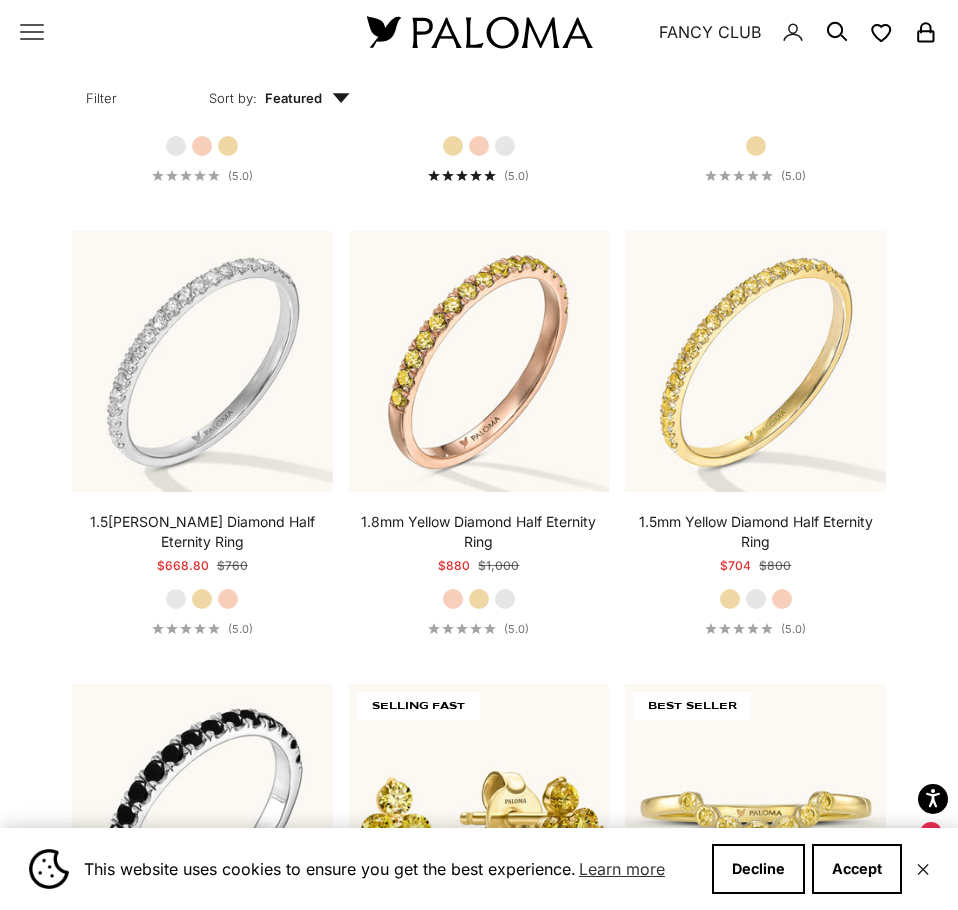 click on "Filter" at bounding box center [101, 95] 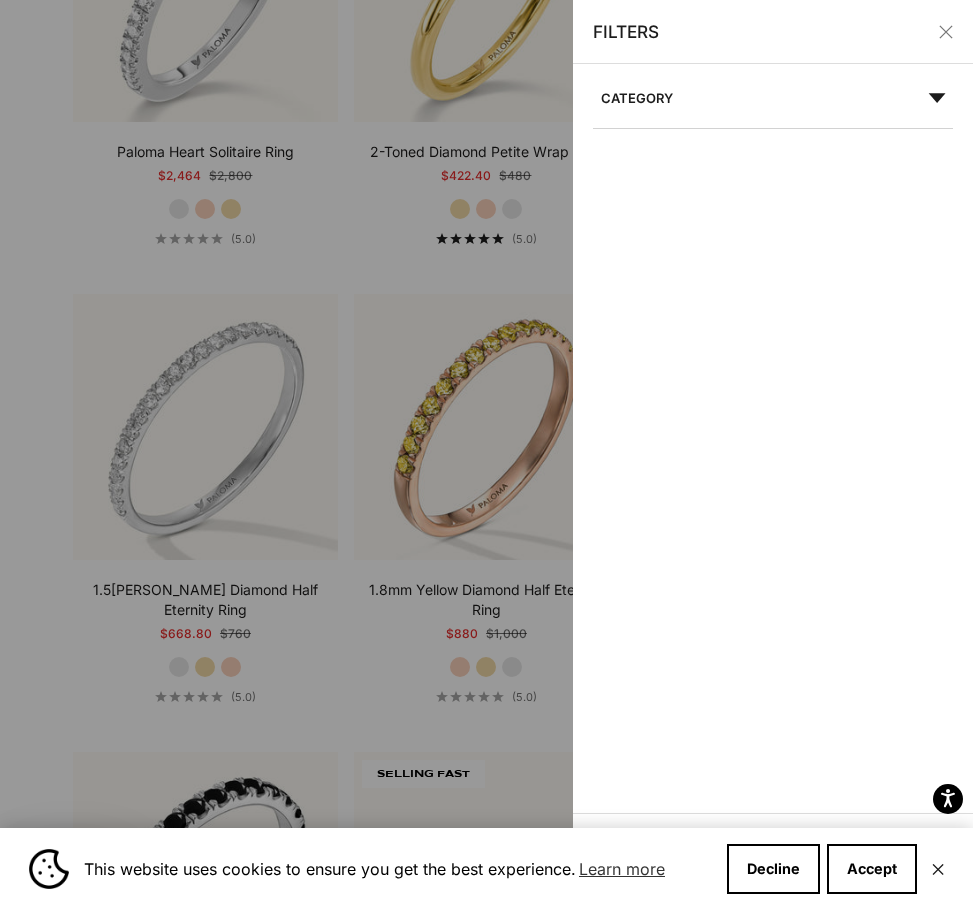 click 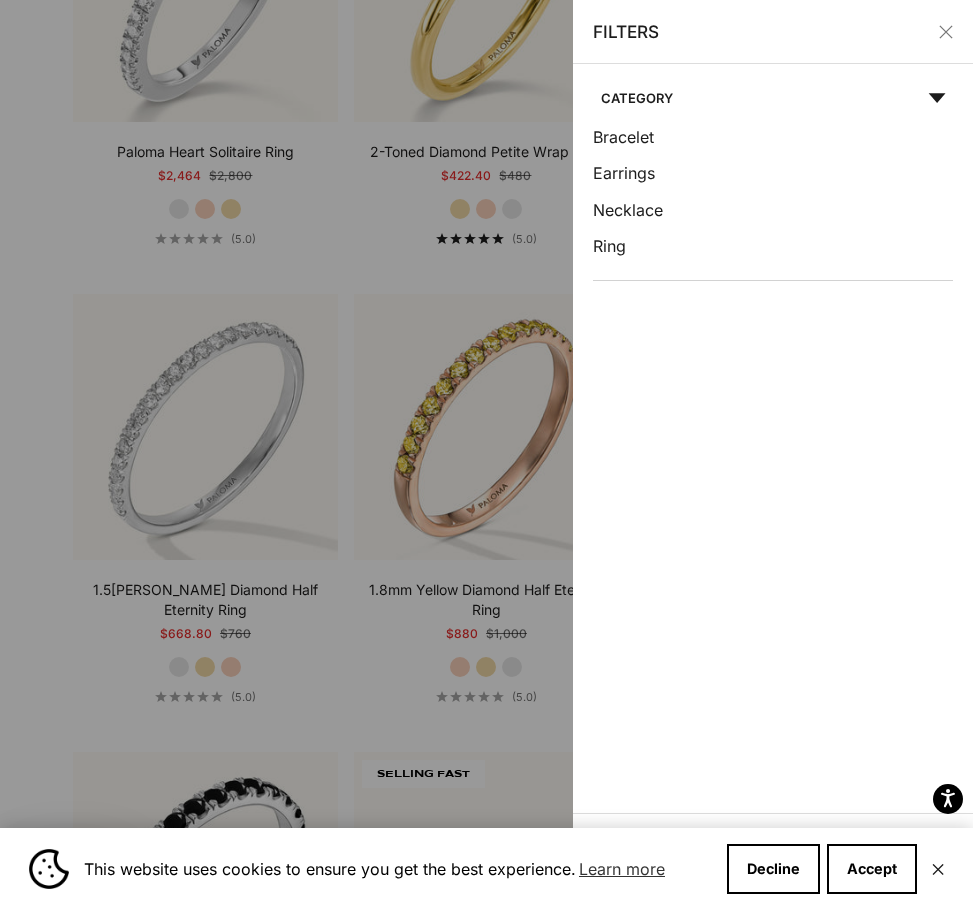 click at bounding box center (946, 32) 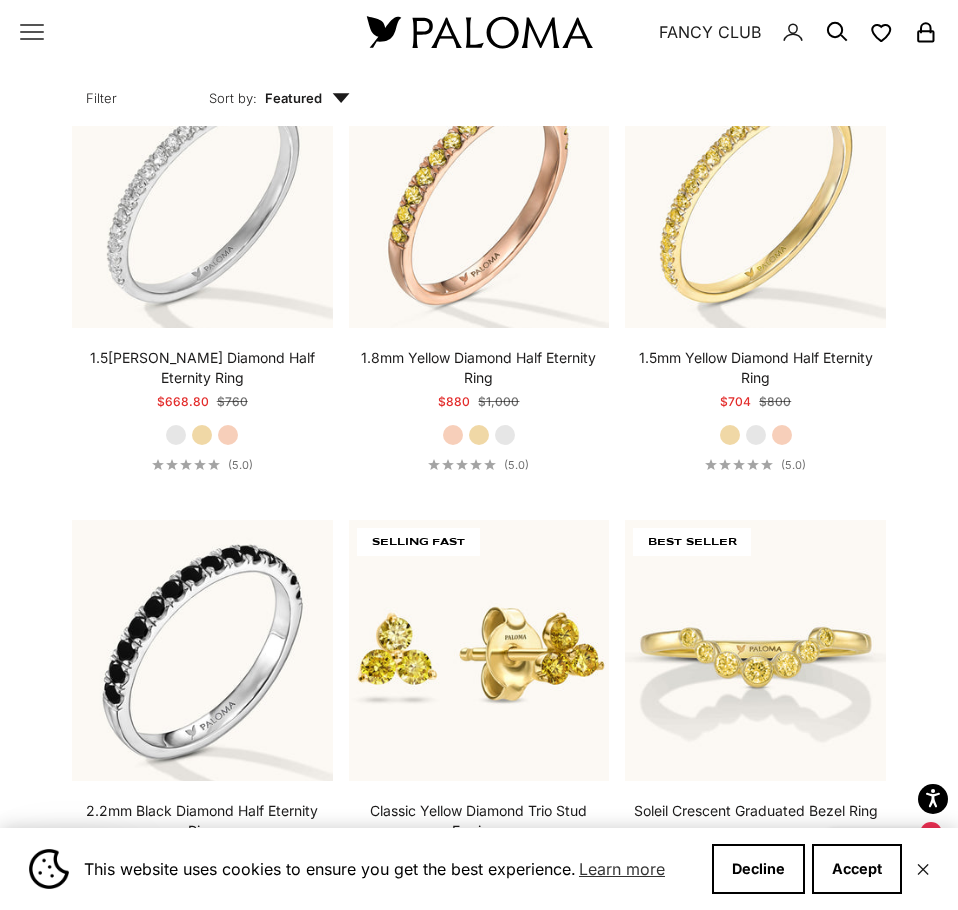 scroll, scrollTop: 7241, scrollLeft: 0, axis: vertical 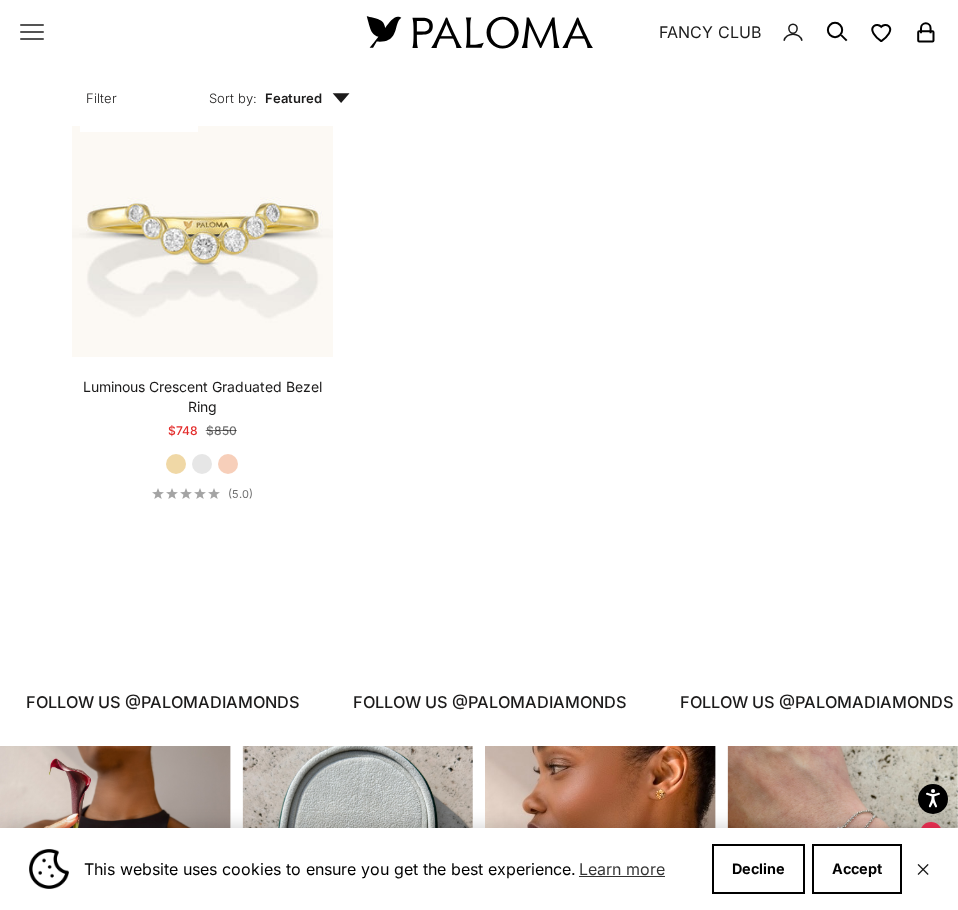 click 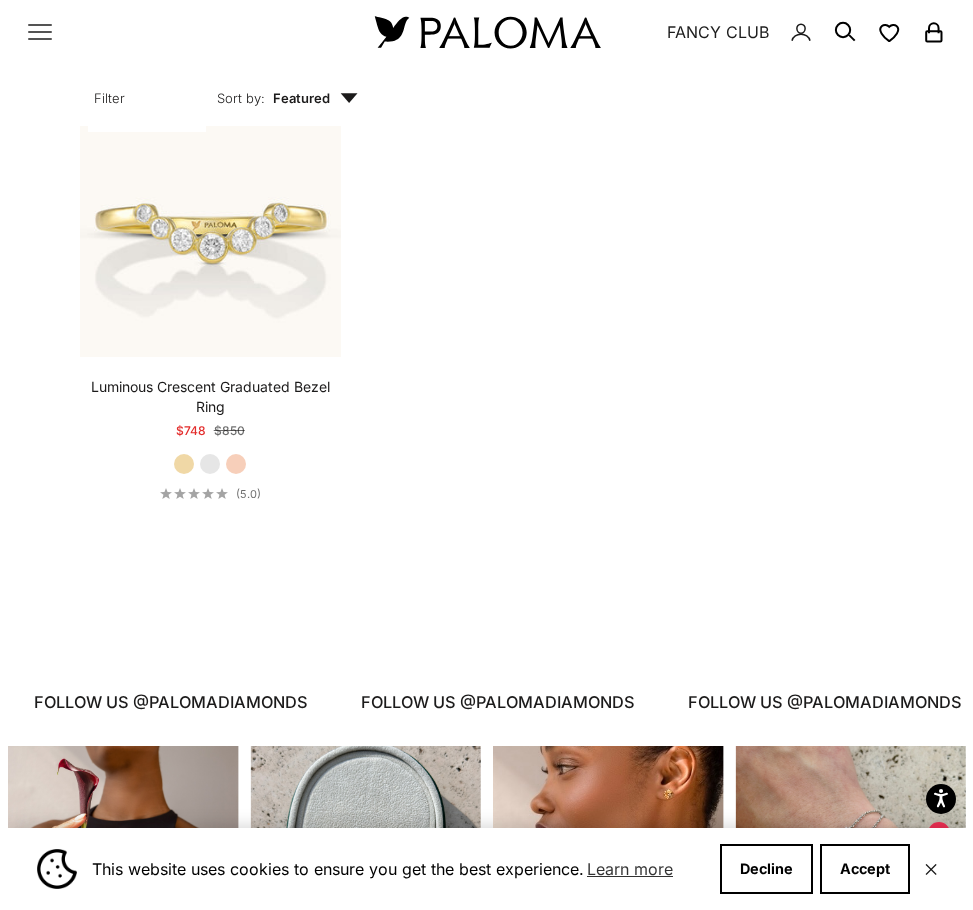 scroll, scrollTop: 8213, scrollLeft: 0, axis: vertical 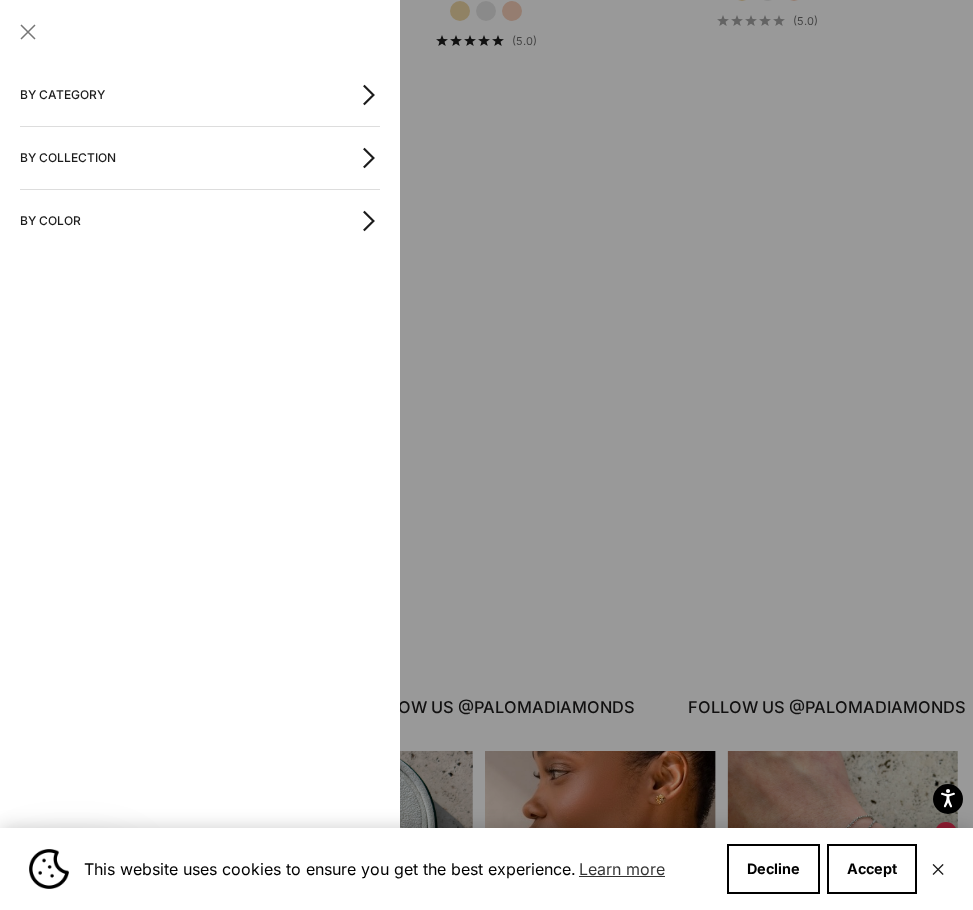 click on "By Color" at bounding box center (200, 221) 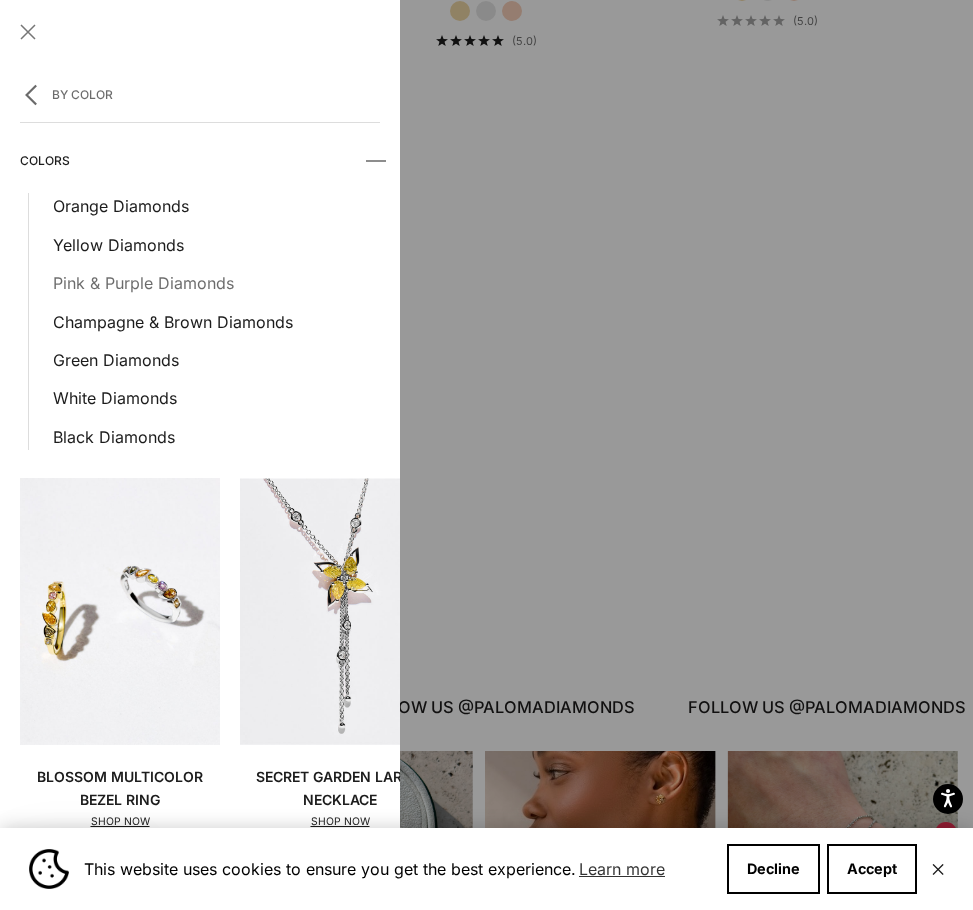 click on "Pink & Purple Diamonds" at bounding box center (216, 283) 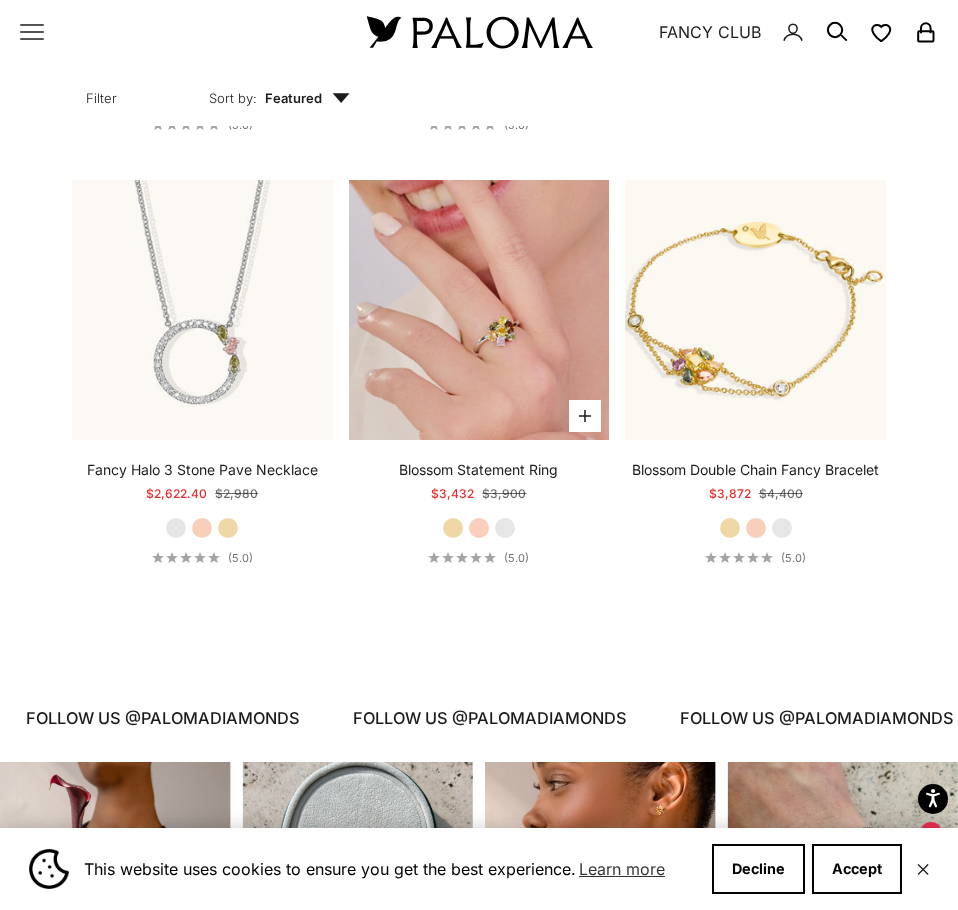 scroll, scrollTop: 900, scrollLeft: 0, axis: vertical 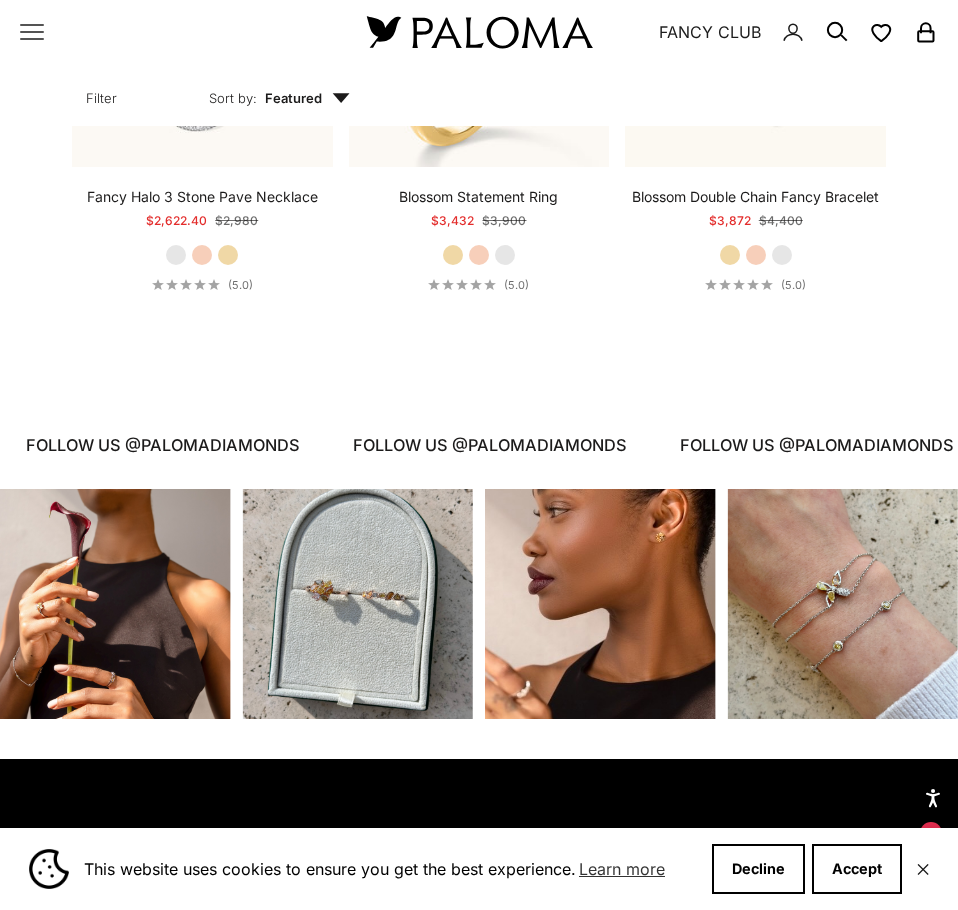 click 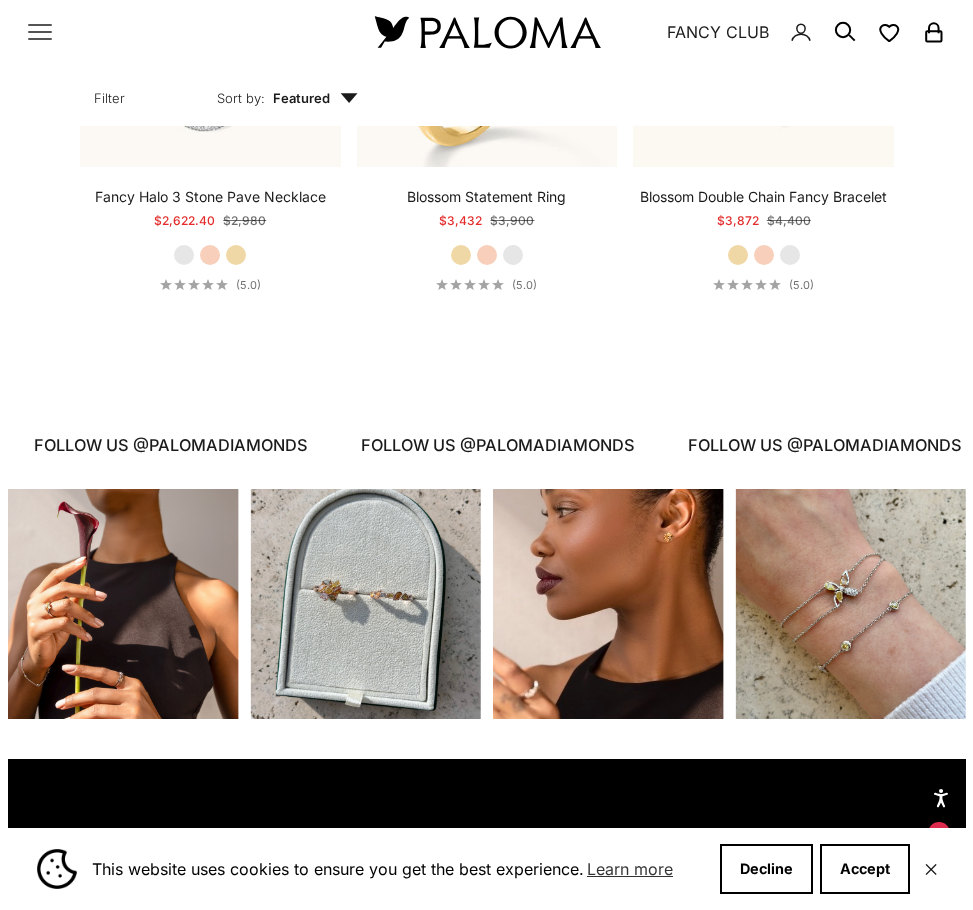 scroll, scrollTop: 1204, scrollLeft: 0, axis: vertical 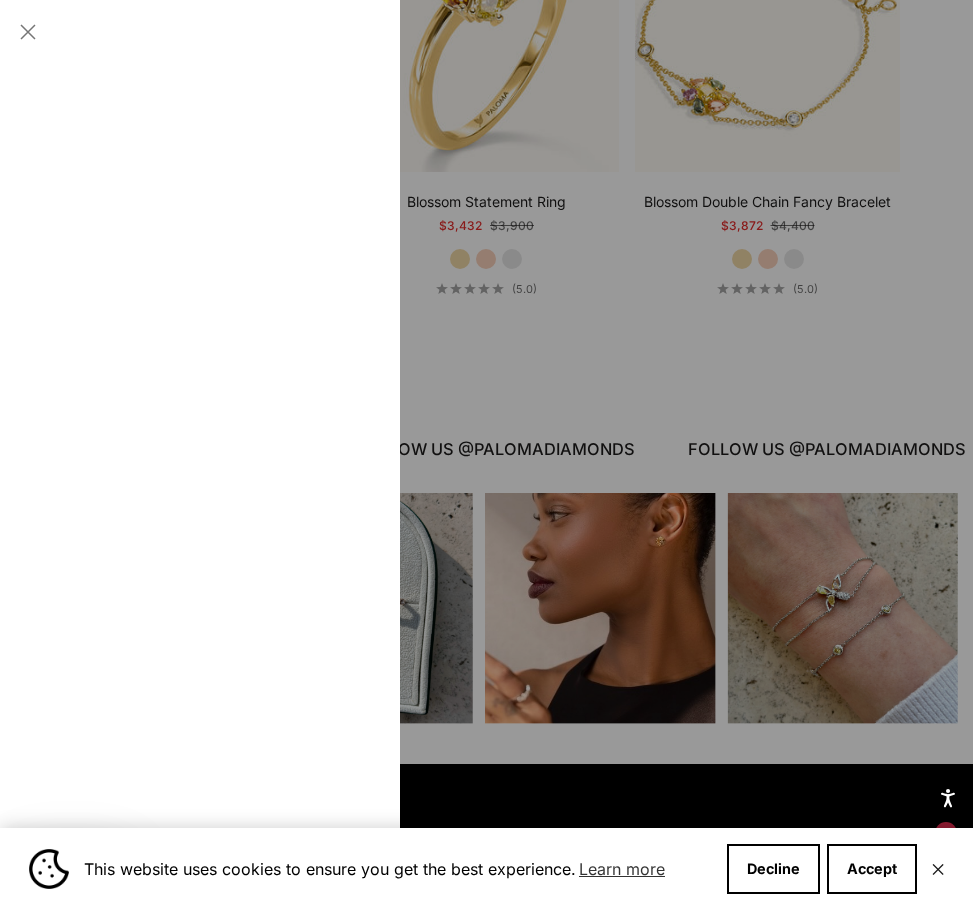 click on "By Color" at bounding box center (200, 221) 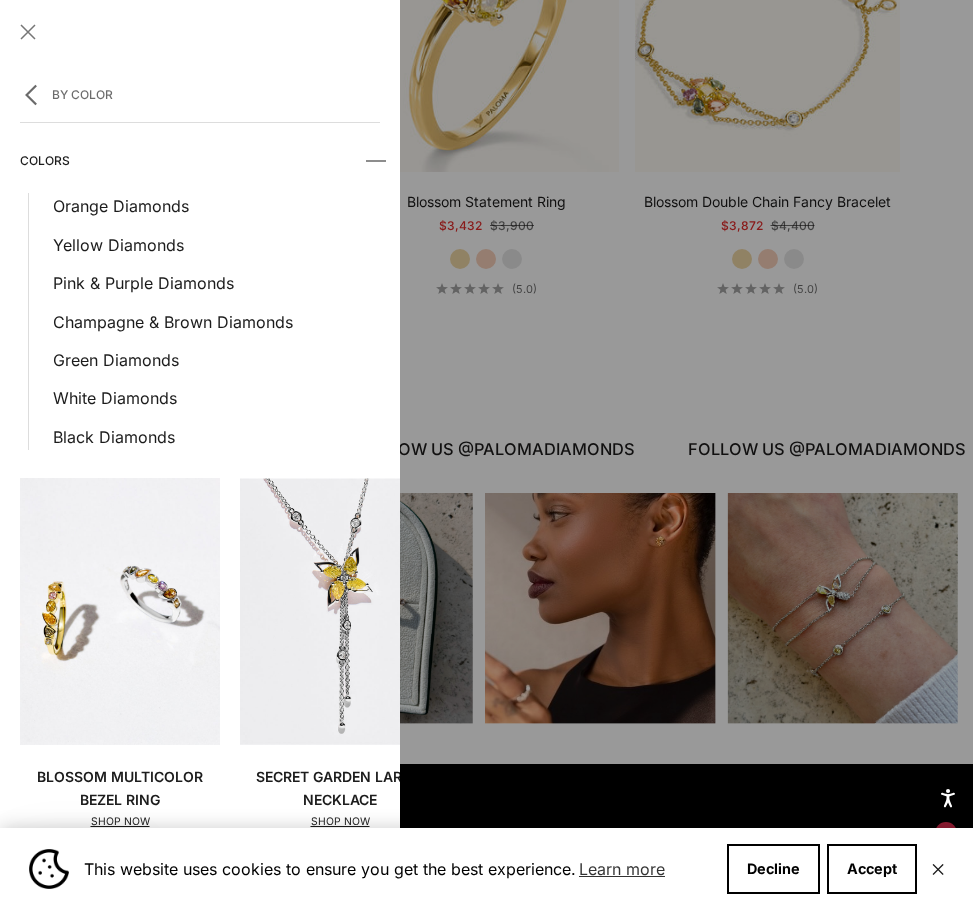 click at bounding box center [486, 455] 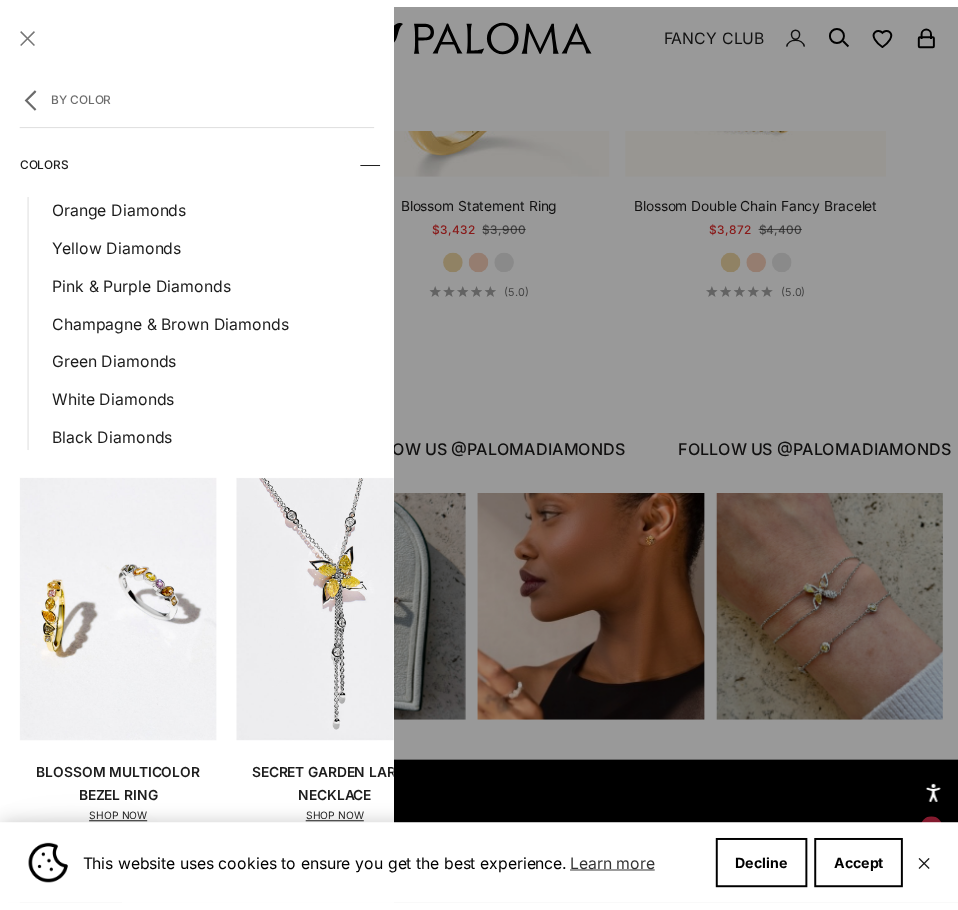scroll, scrollTop: 1200, scrollLeft: 0, axis: vertical 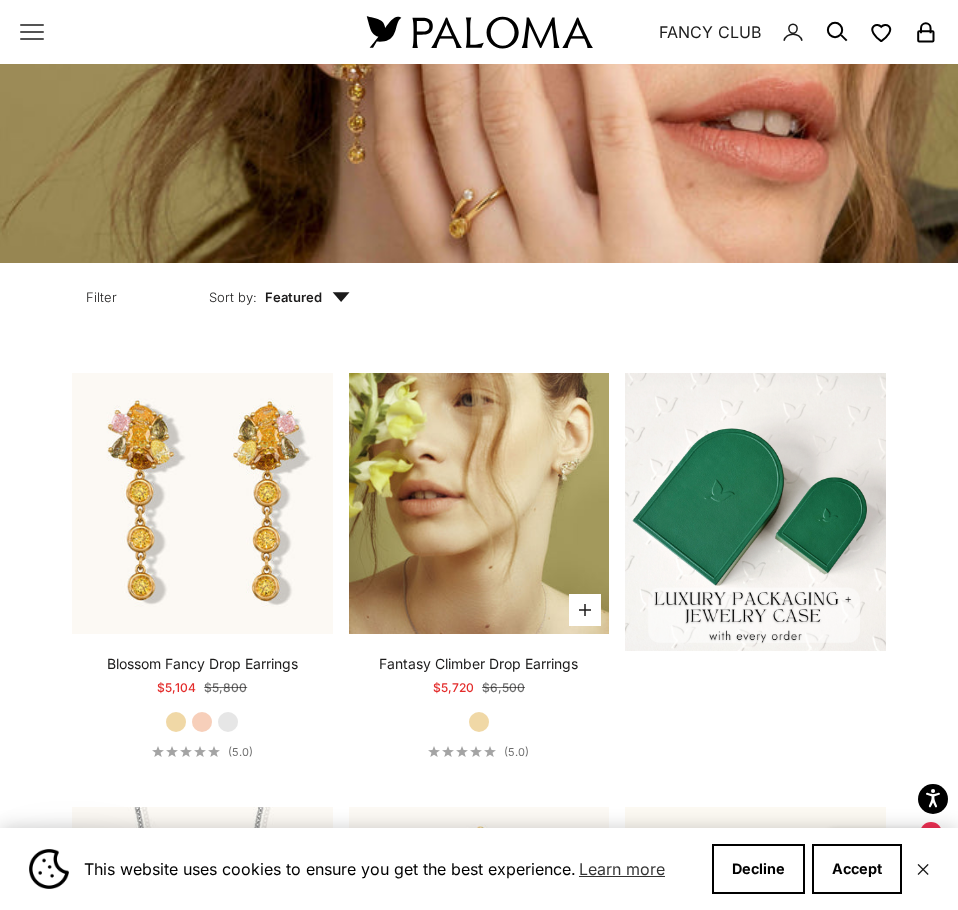 click at bounding box center (479, 503) 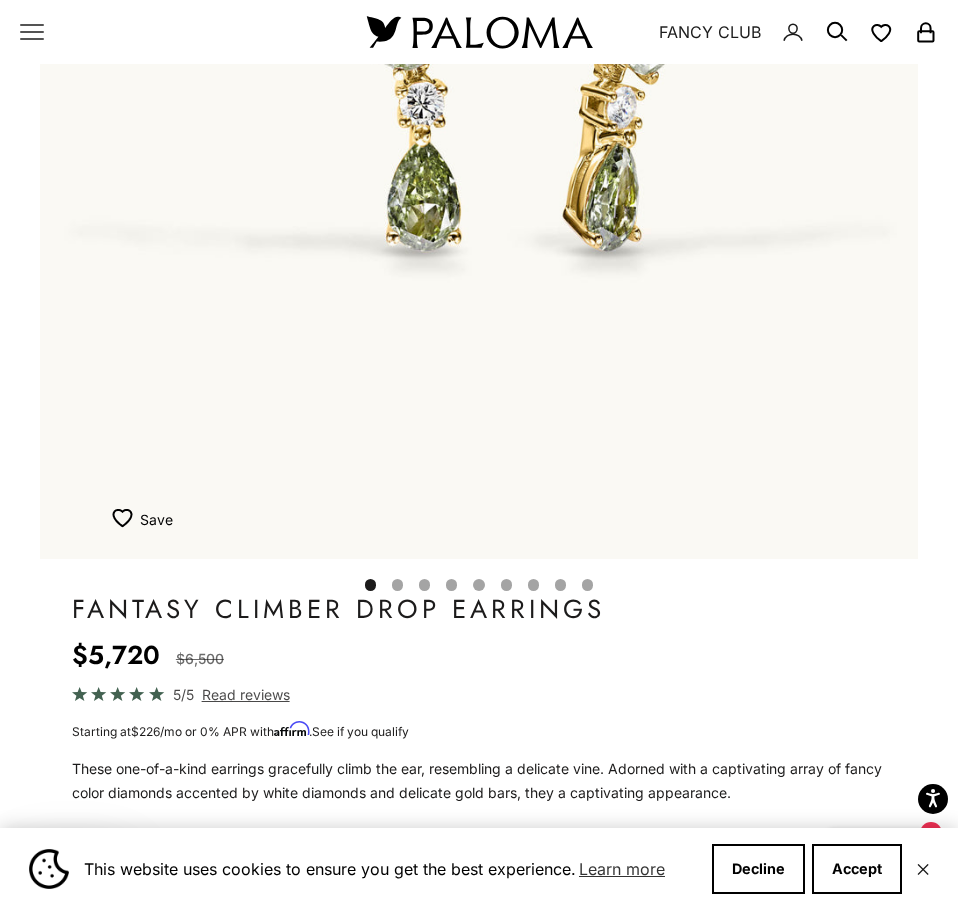 scroll, scrollTop: 700, scrollLeft: 0, axis: vertical 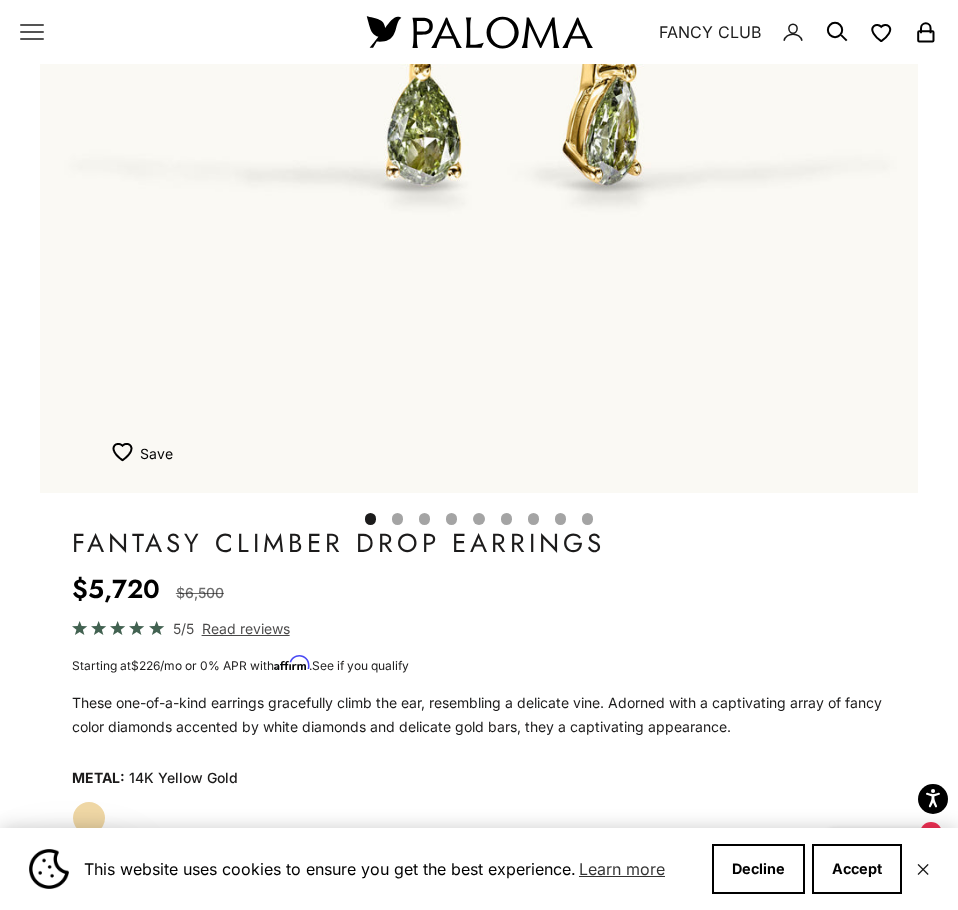 click at bounding box center [479, -50] 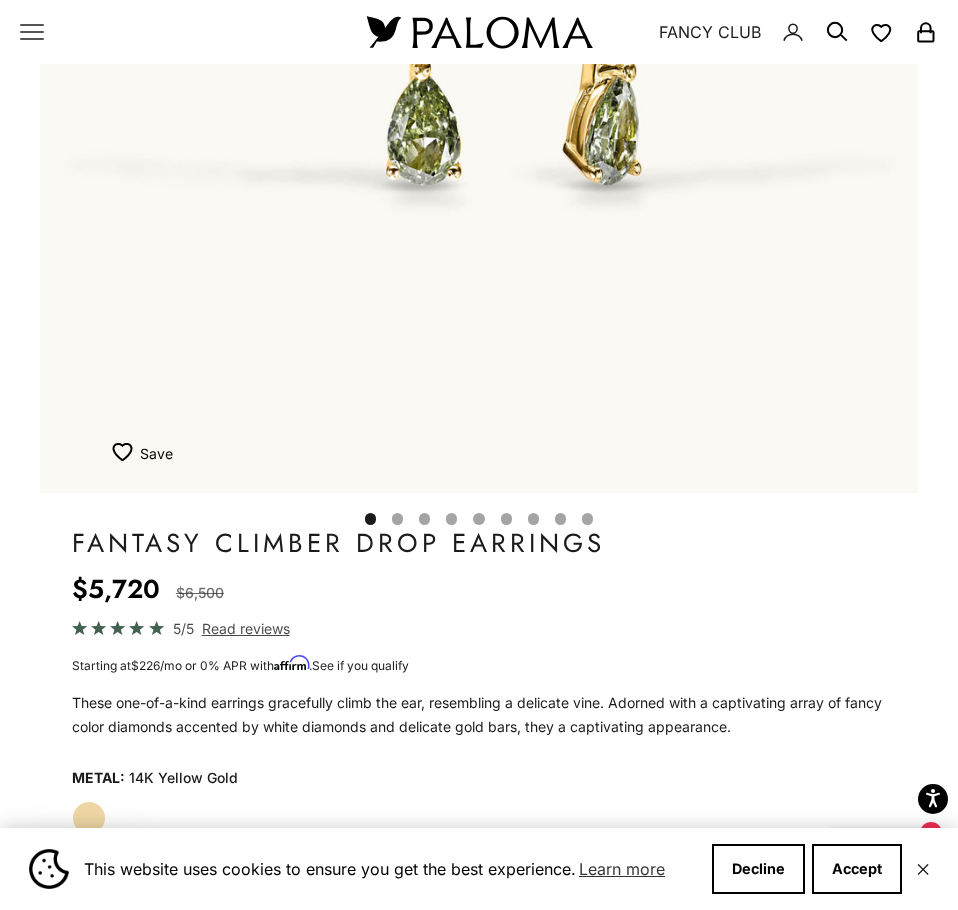 click on "Go to item 2" 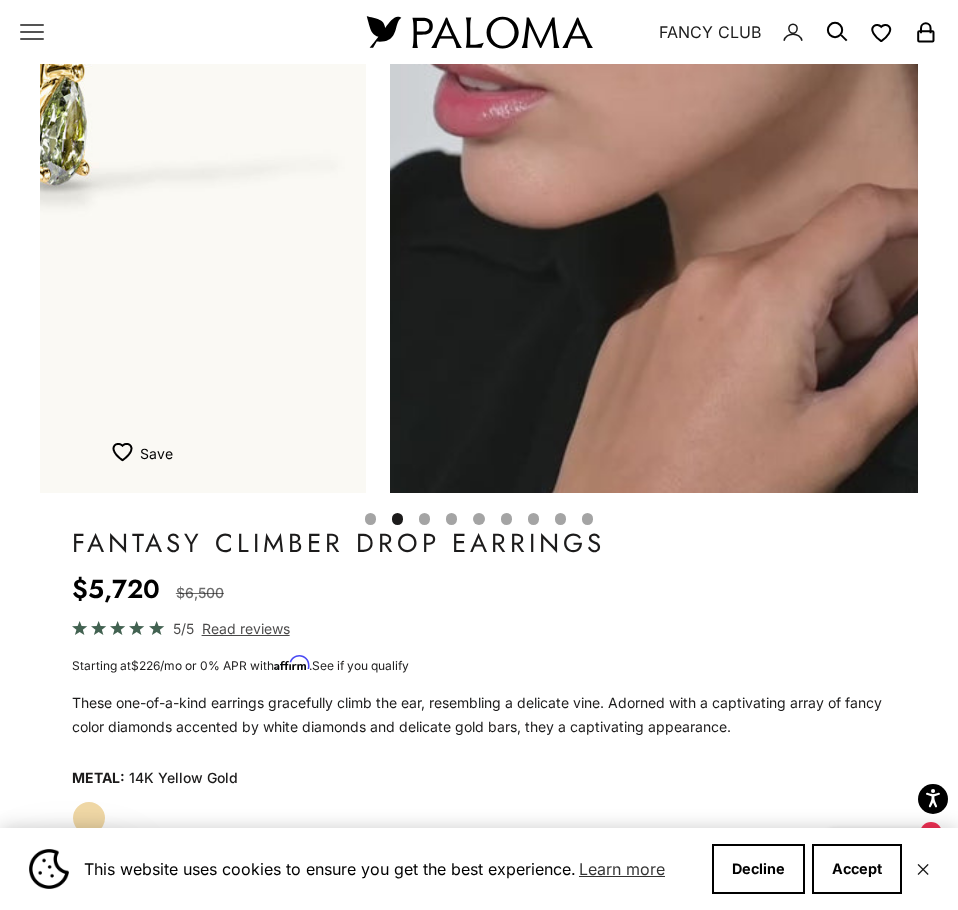scroll, scrollTop: 0, scrollLeft: 902, axis: horizontal 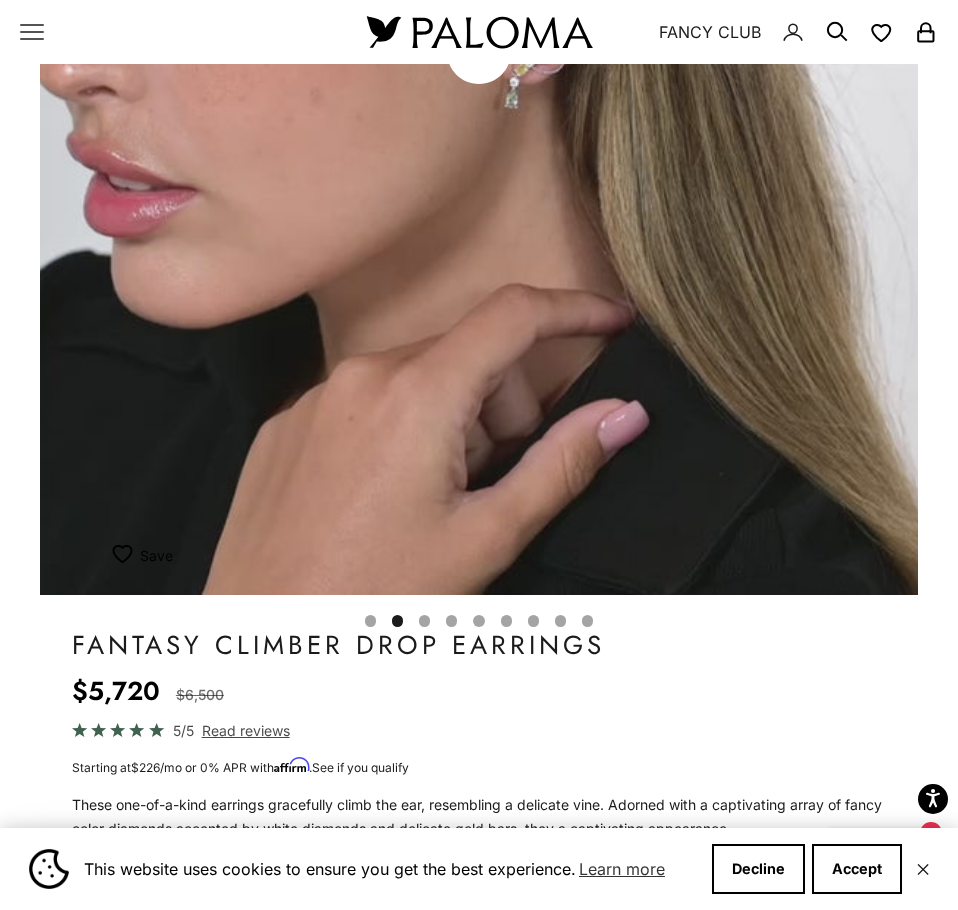 click on "Go to item 3" 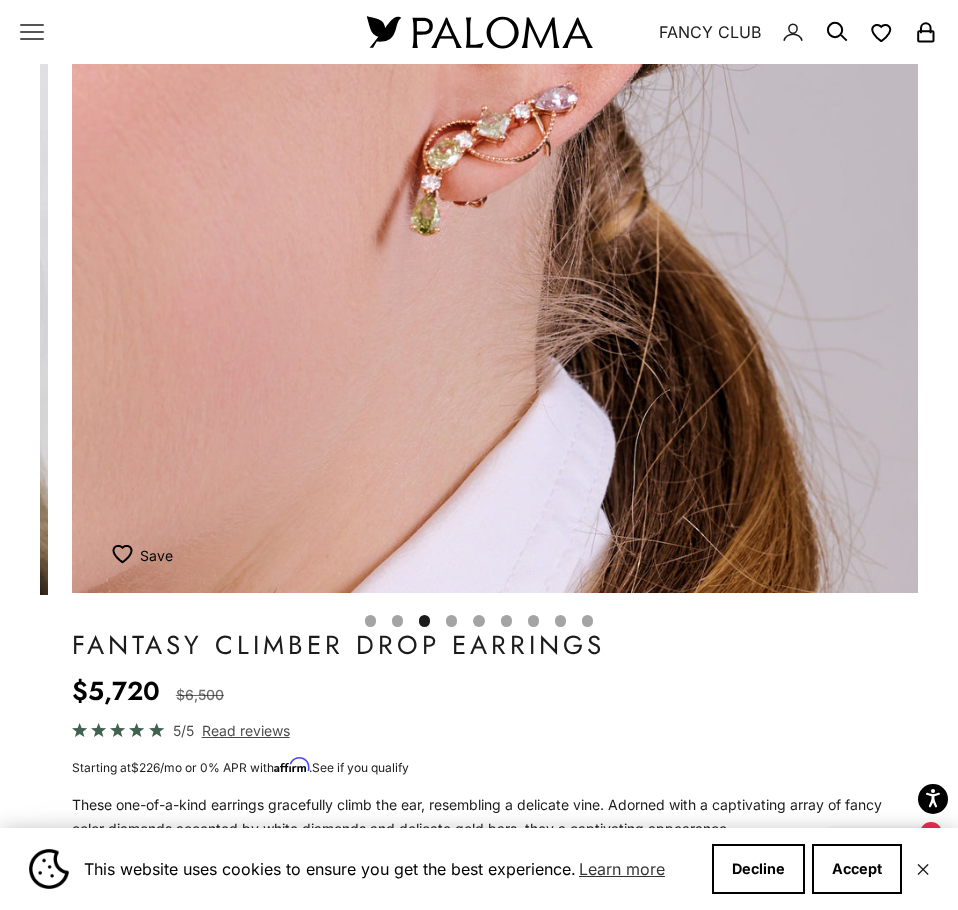 scroll, scrollTop: 0, scrollLeft: 1805, axis: horizontal 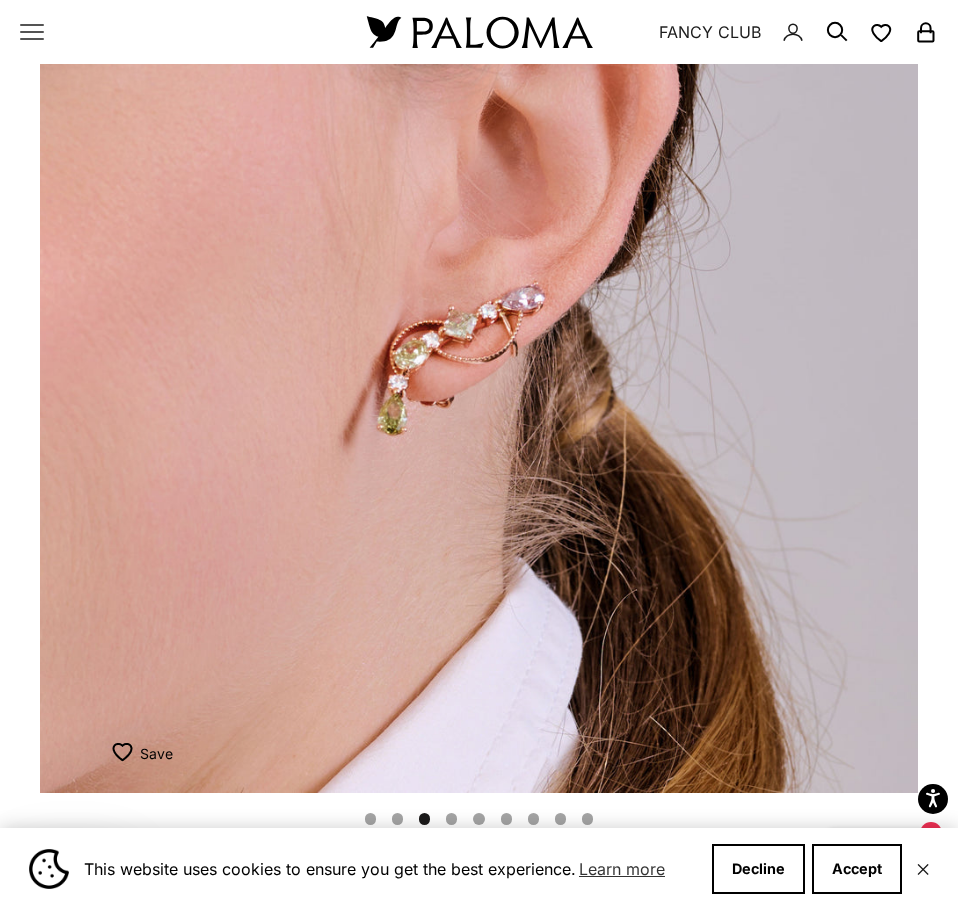 click on "Go to item 4" 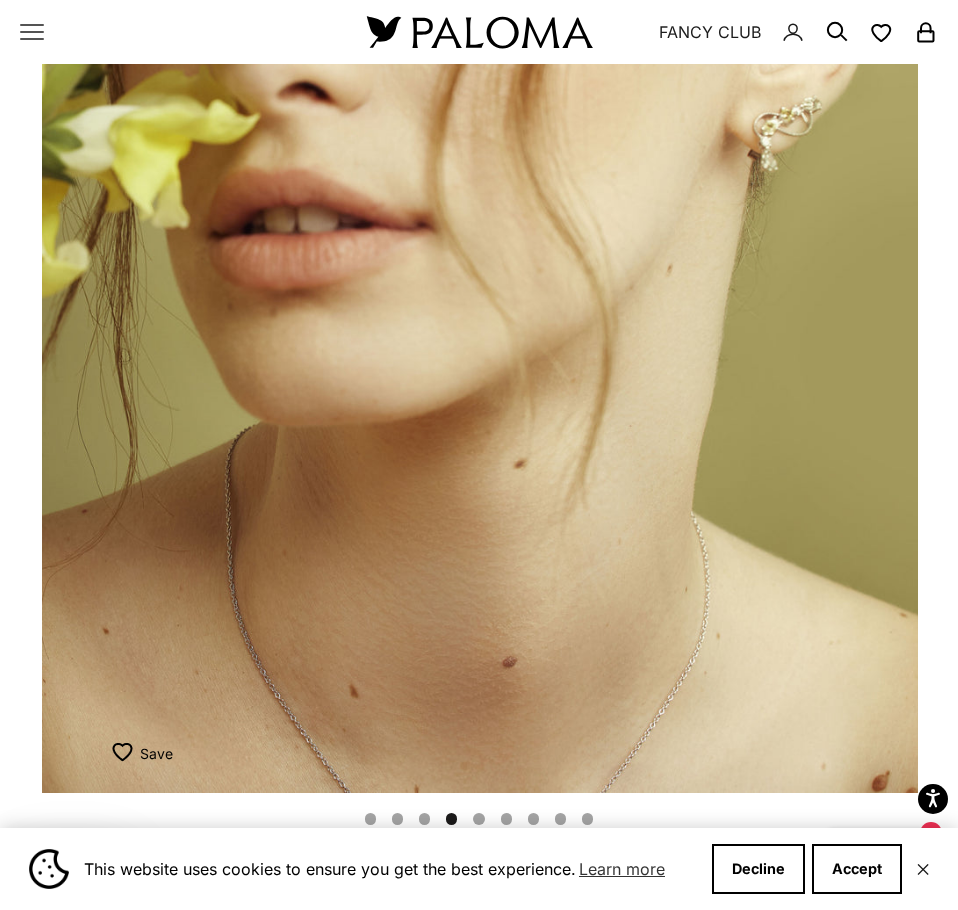 scroll, scrollTop: 0, scrollLeft: 2707, axis: horizontal 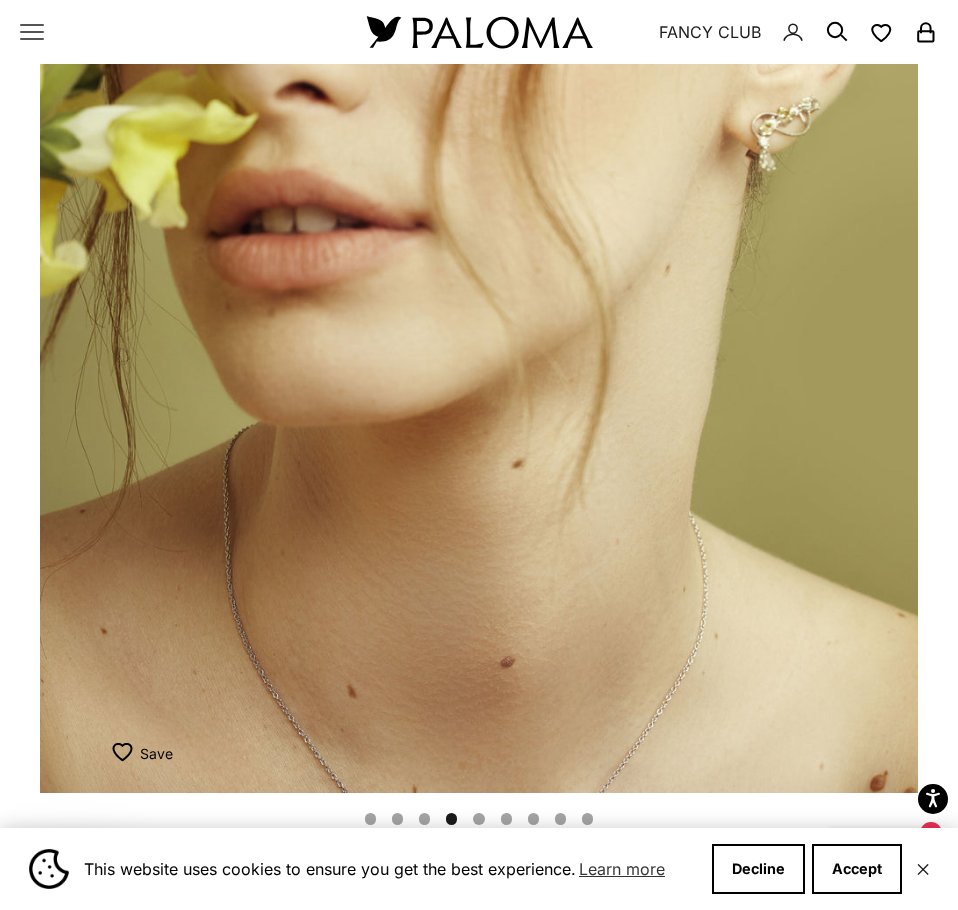 click on "Go to item 5" 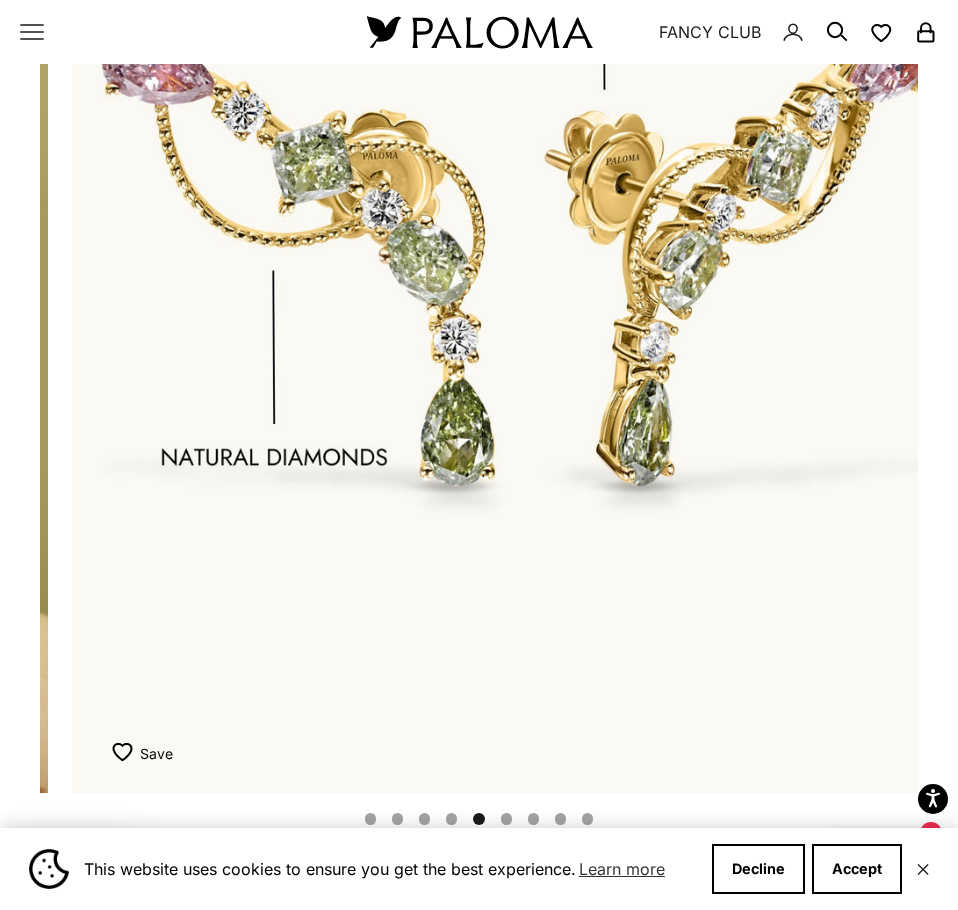 scroll, scrollTop: 0, scrollLeft: 3609, axis: horizontal 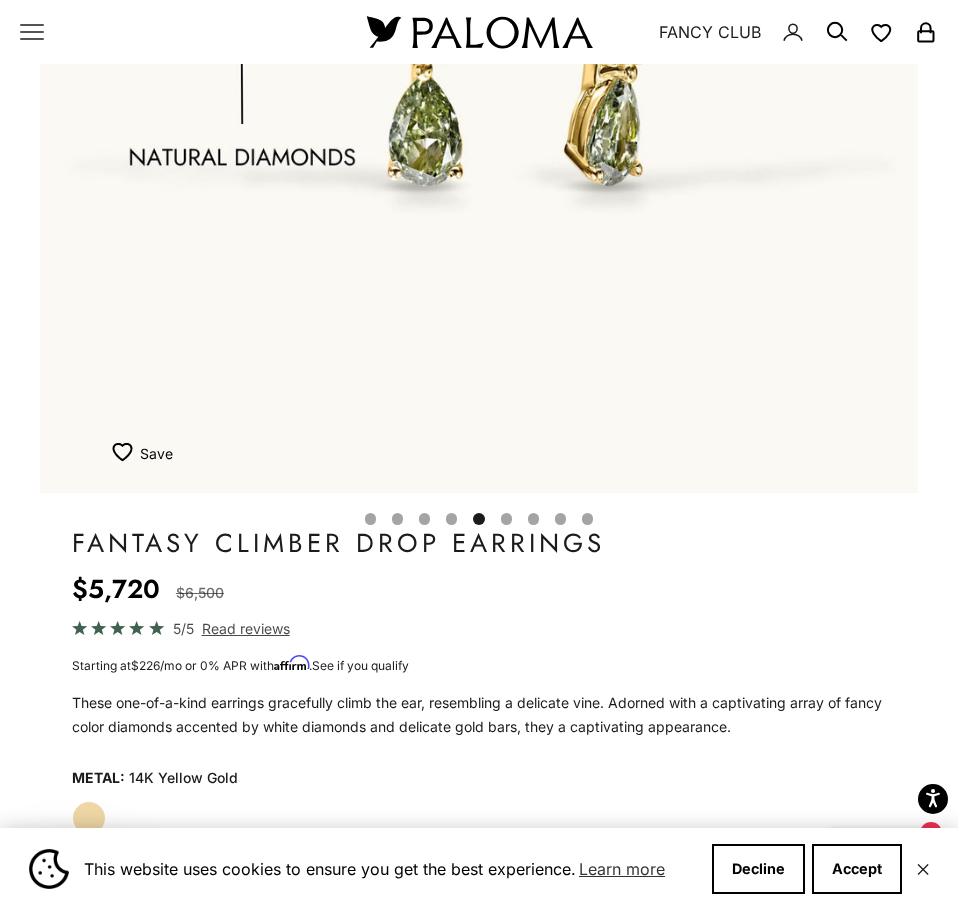 click on "Go to item 6" 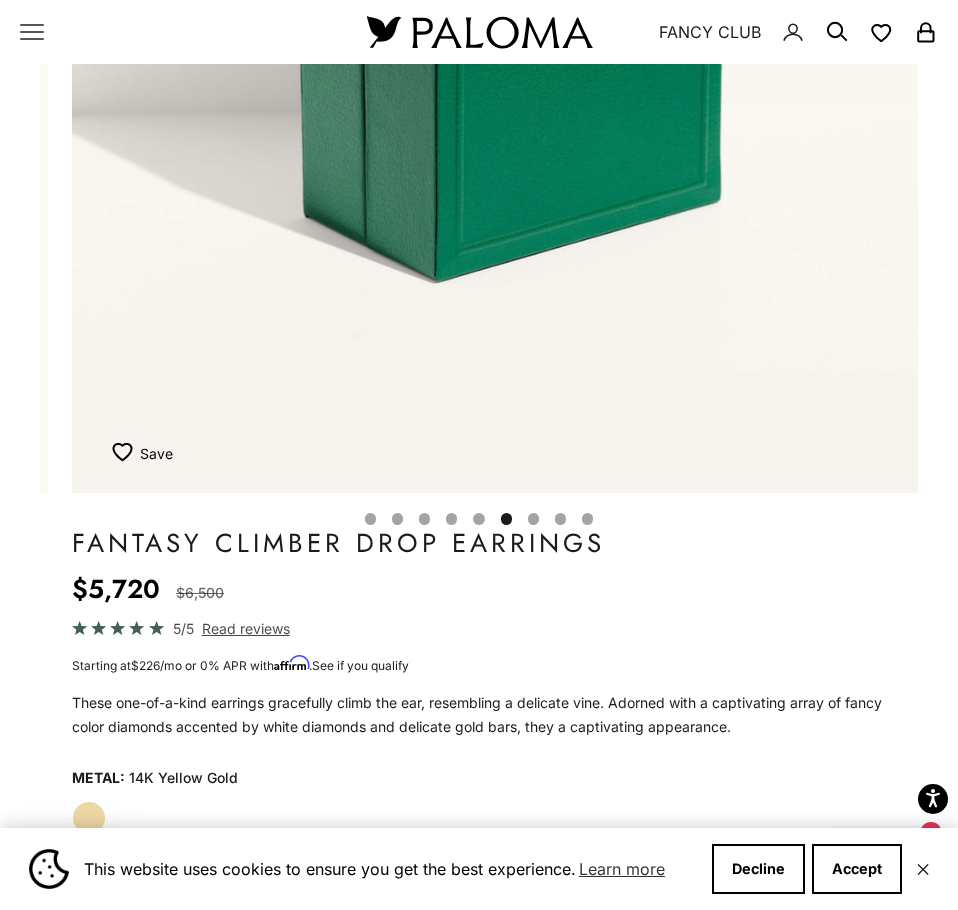 scroll, scrollTop: 0, scrollLeft: 4511, axis: horizontal 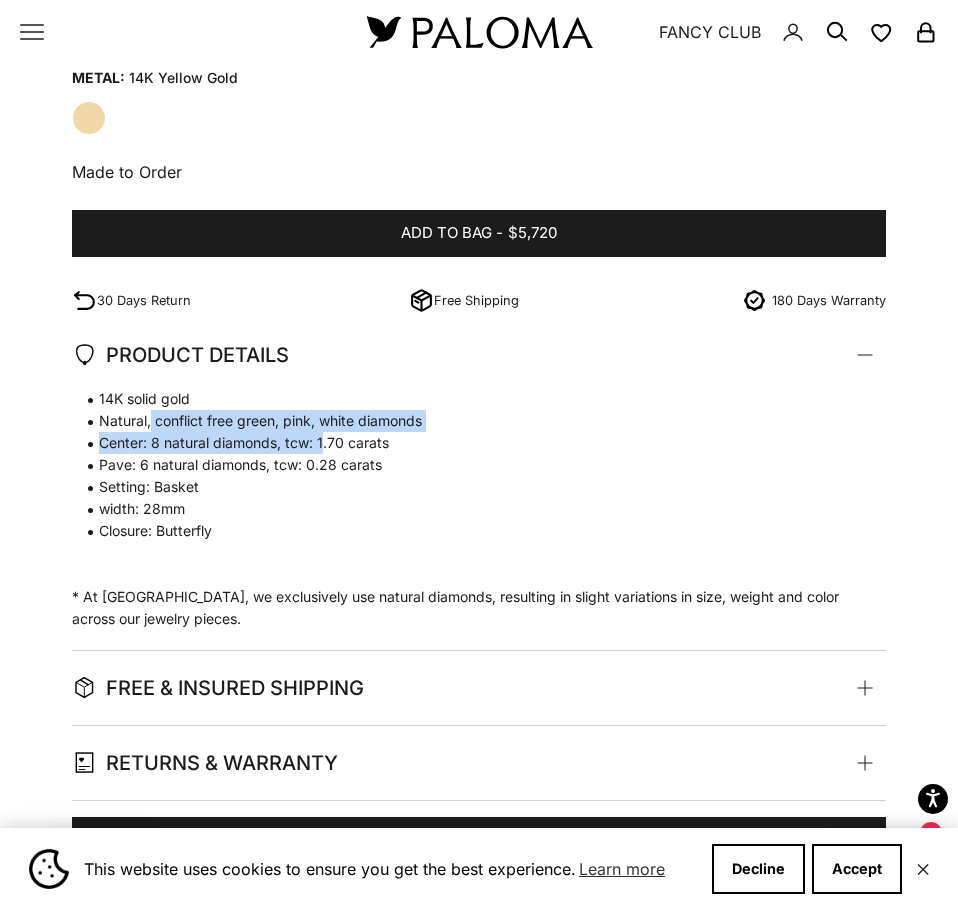 drag, startPoint x: 151, startPoint y: 422, endPoint x: 326, endPoint y: 448, distance: 176.92088 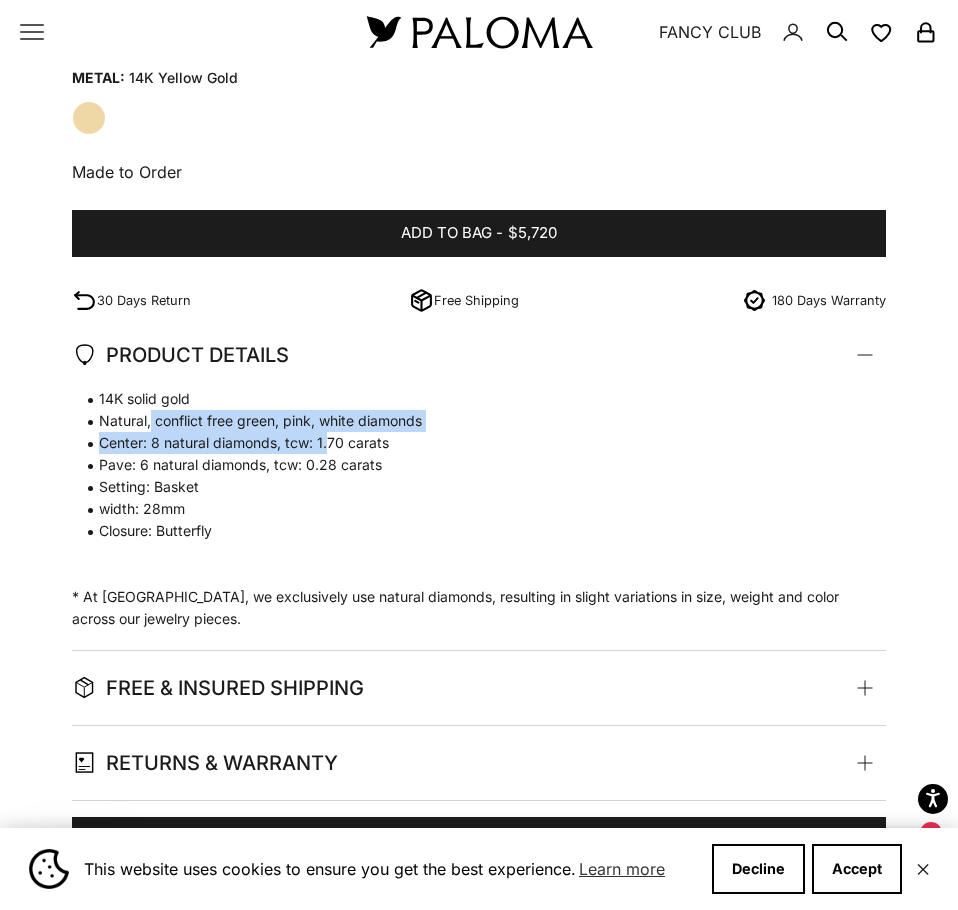 click on "Center: 8 natural diamonds, tcw: 1.70 carats" 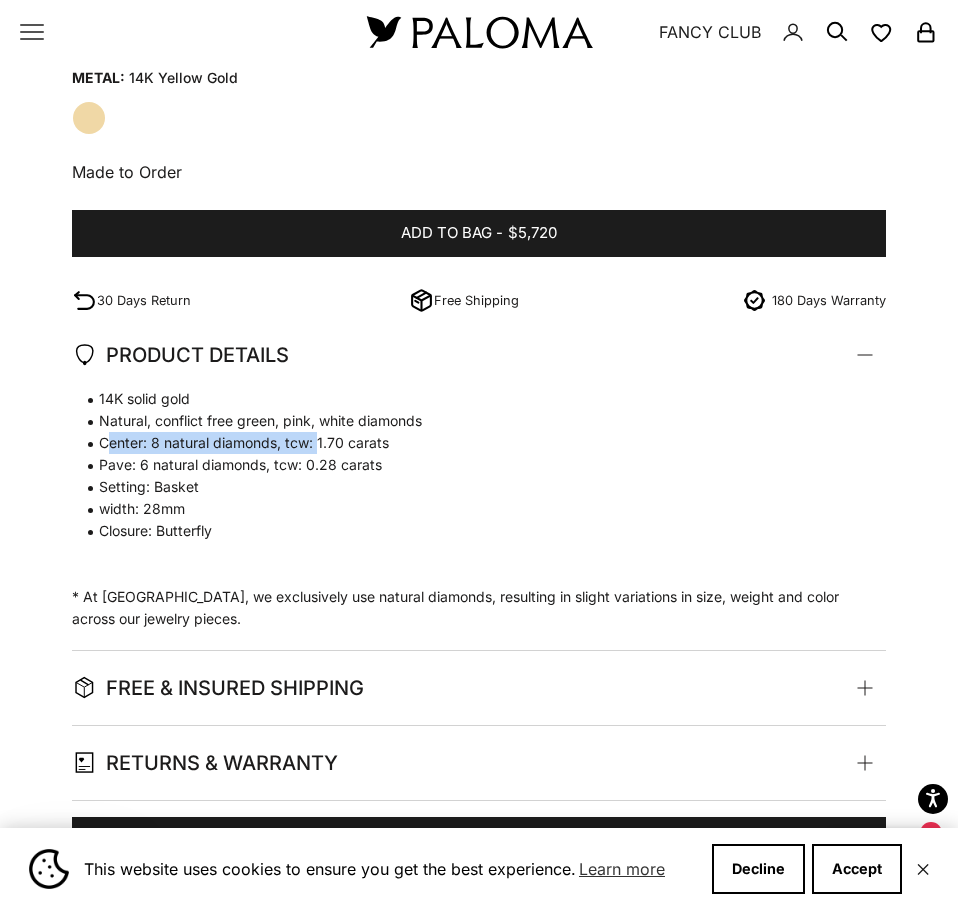 drag, startPoint x: 112, startPoint y: 441, endPoint x: 274, endPoint y: 440, distance: 162.00308 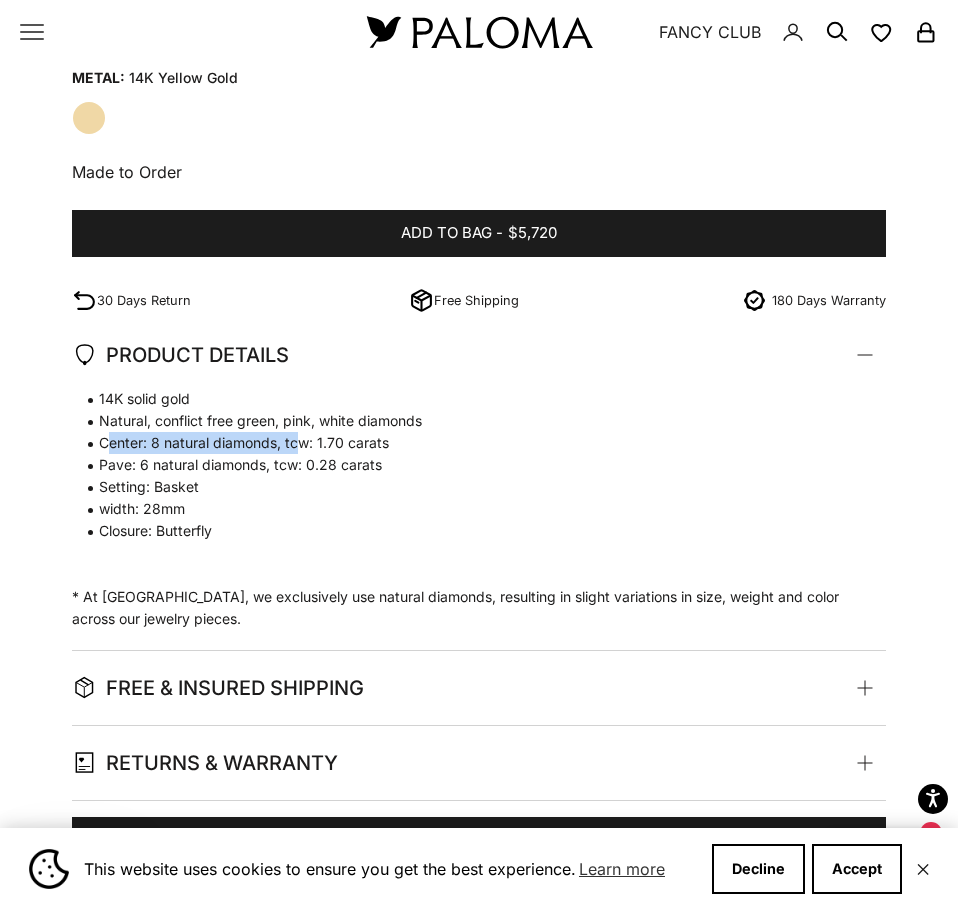 click on "Center: 8 natural diamonds, tcw: 1.70 carats" 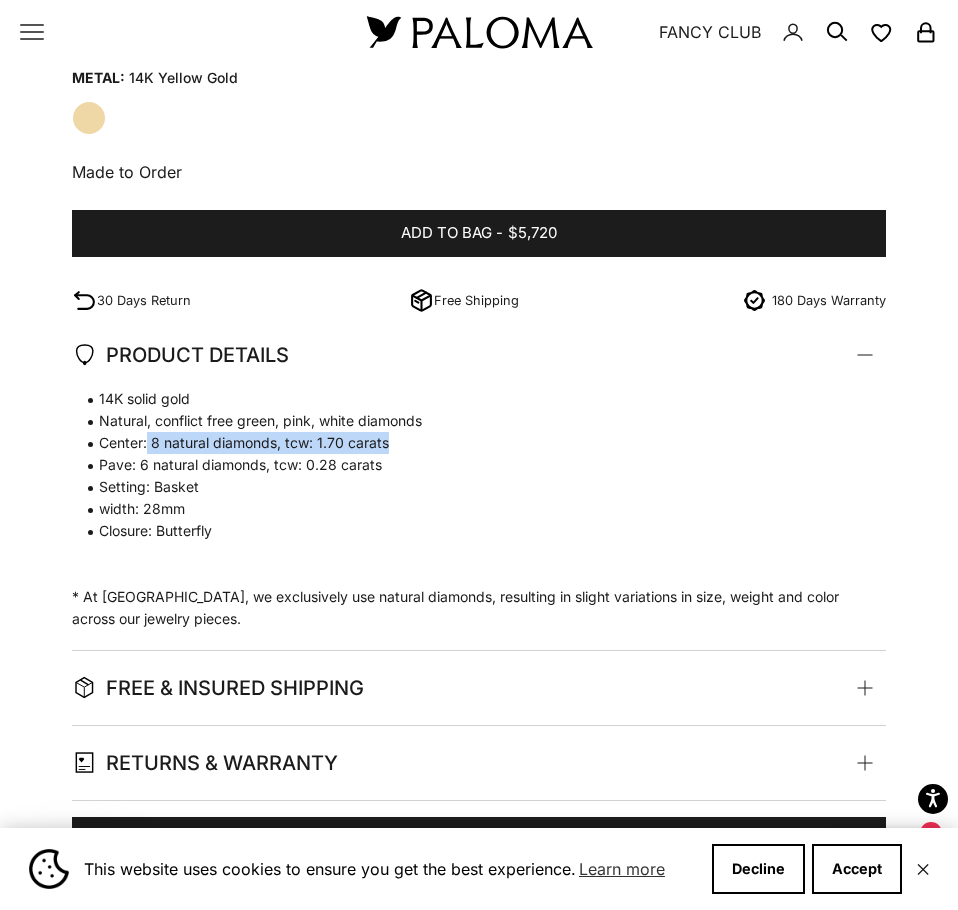 drag, startPoint x: 147, startPoint y: 440, endPoint x: 401, endPoint y: 453, distance: 254.33246 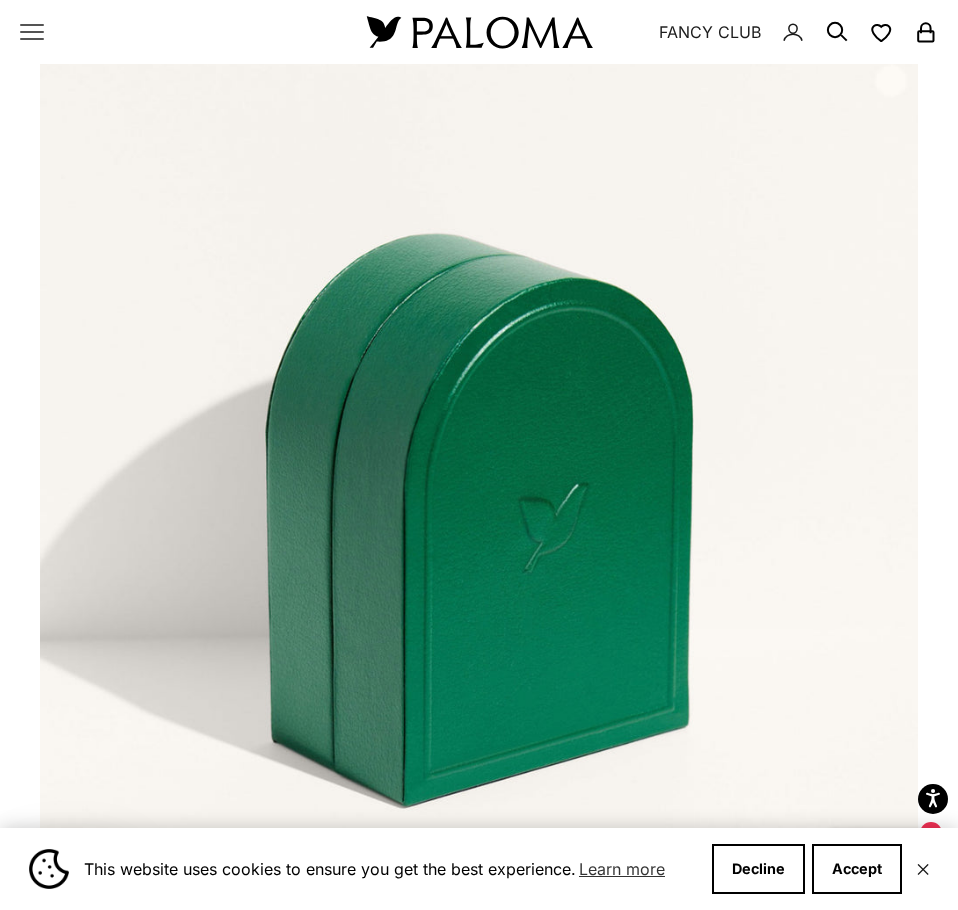 scroll, scrollTop: 500, scrollLeft: 0, axis: vertical 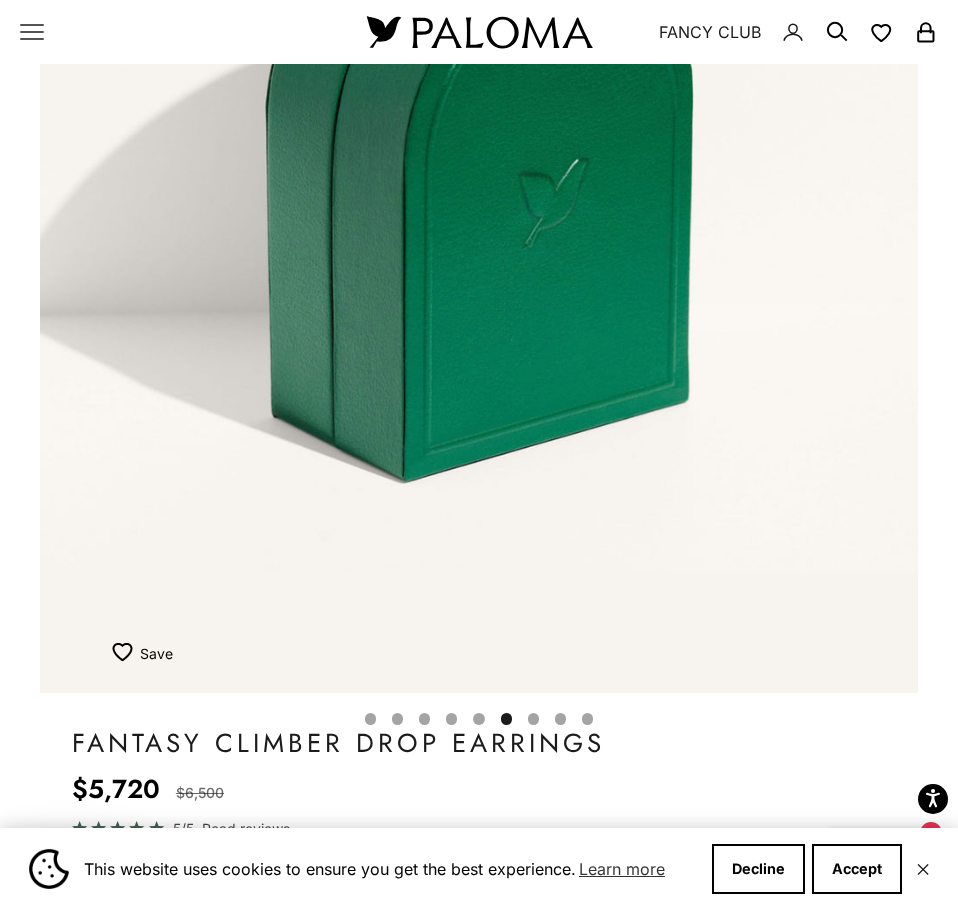 click on "Go to item 7" 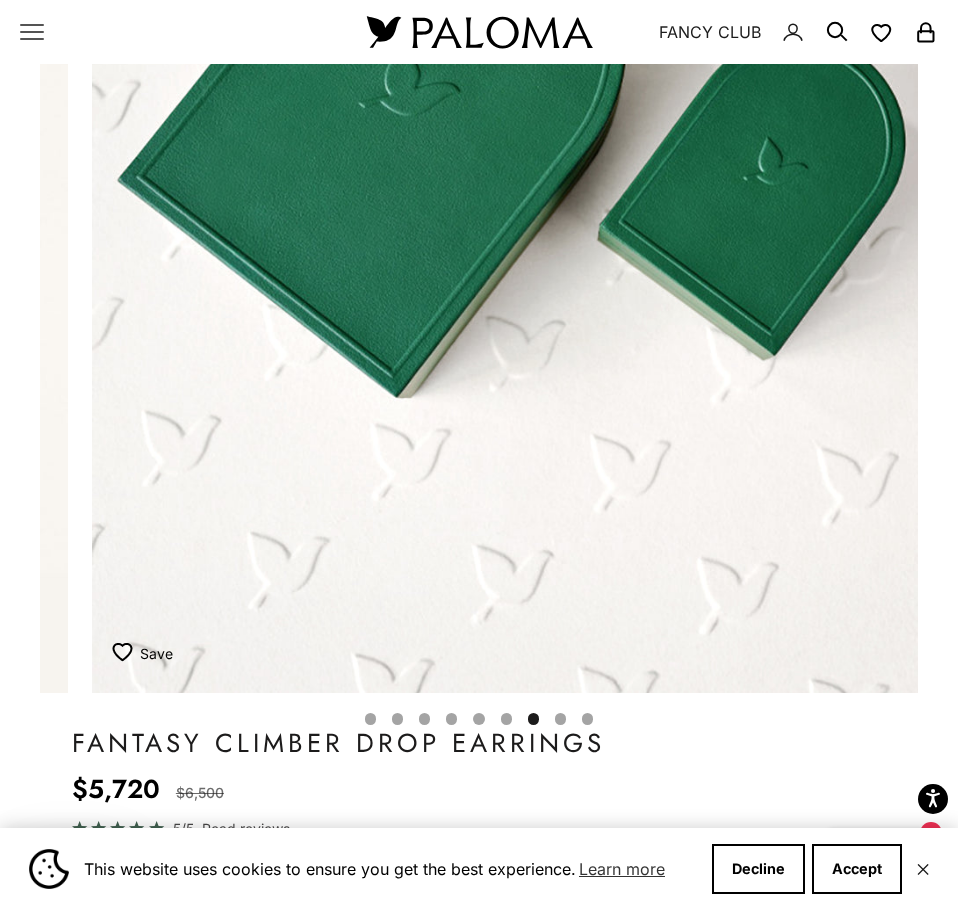 scroll, scrollTop: 0, scrollLeft: 5414, axis: horizontal 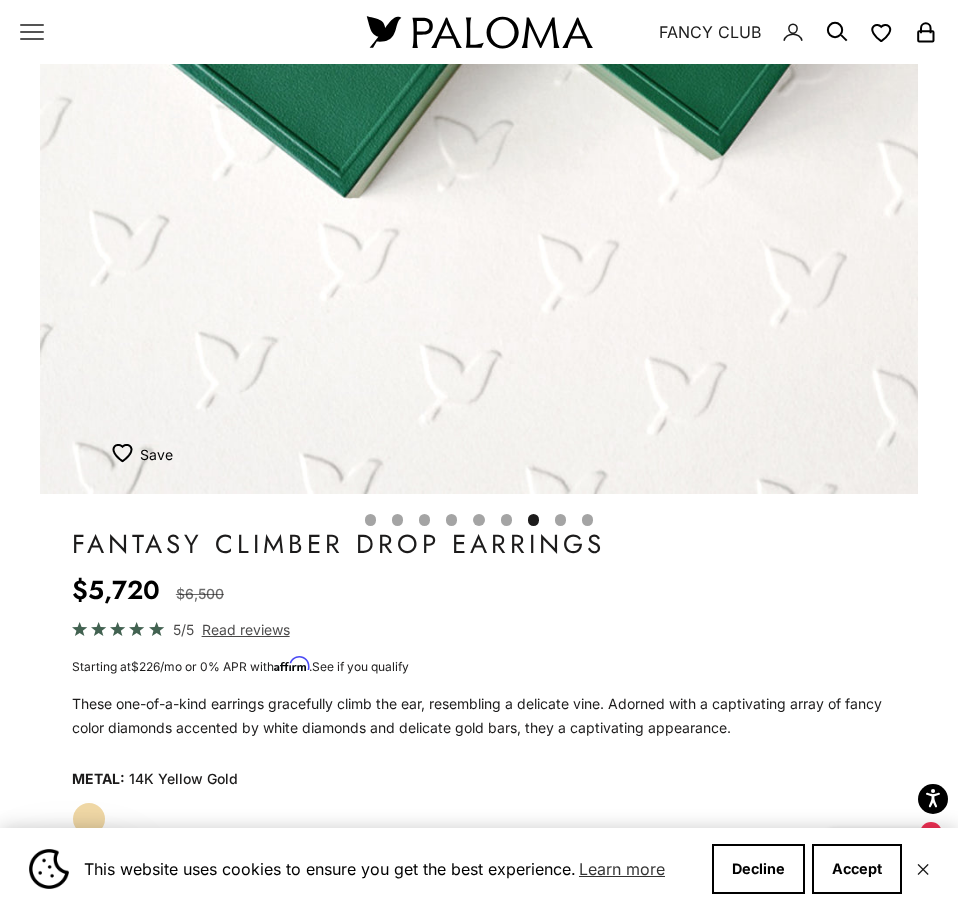 click on "Go to item 8" 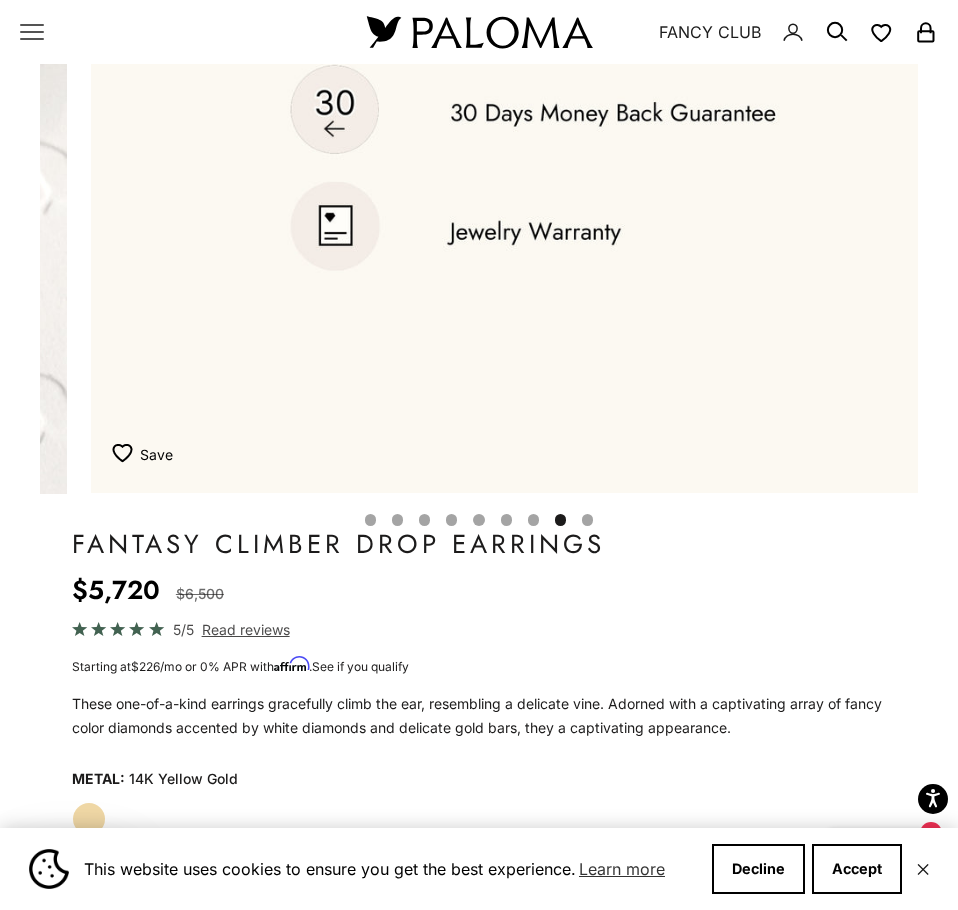 scroll, scrollTop: 0, scrollLeft: 6316, axis: horizontal 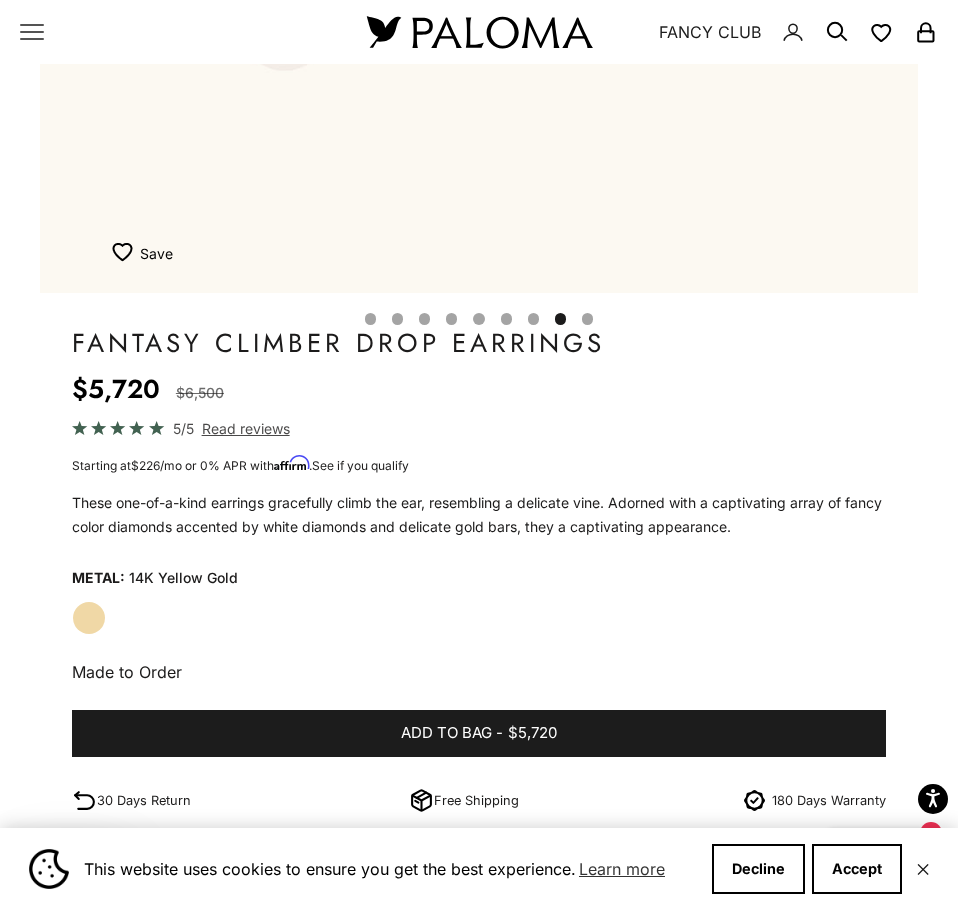 click on "Go to item 4" 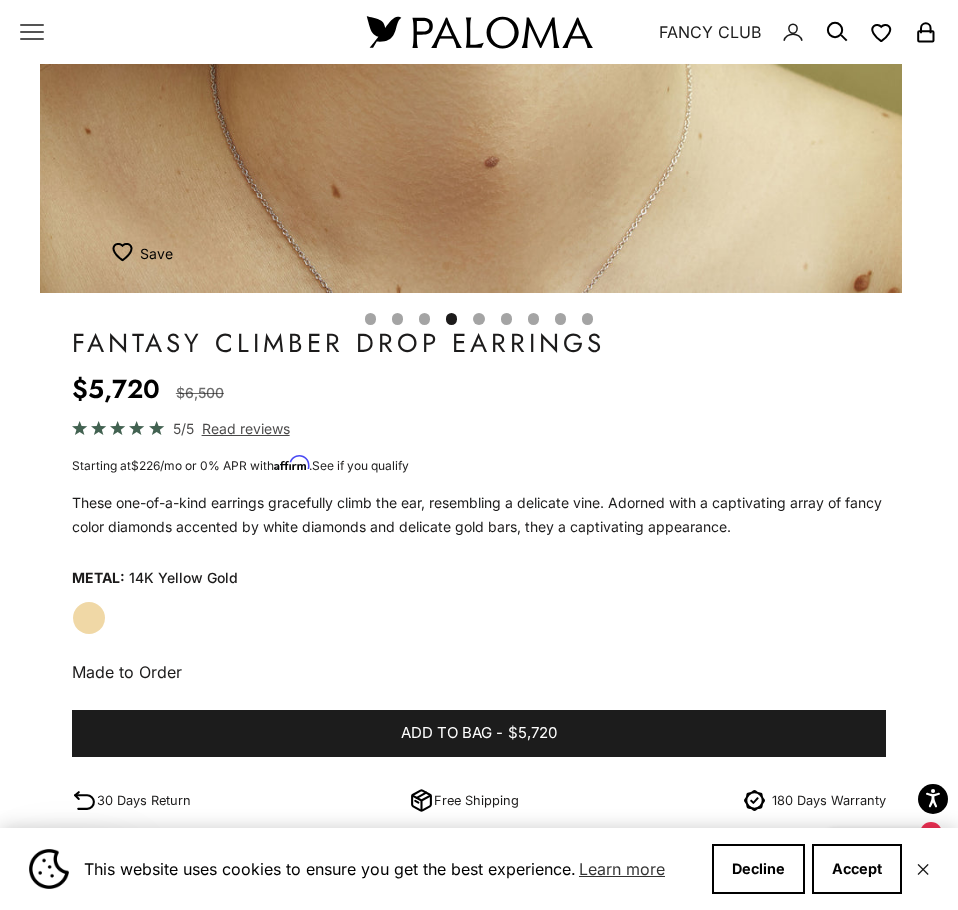 scroll, scrollTop: 0, scrollLeft: 2707, axis: horizontal 